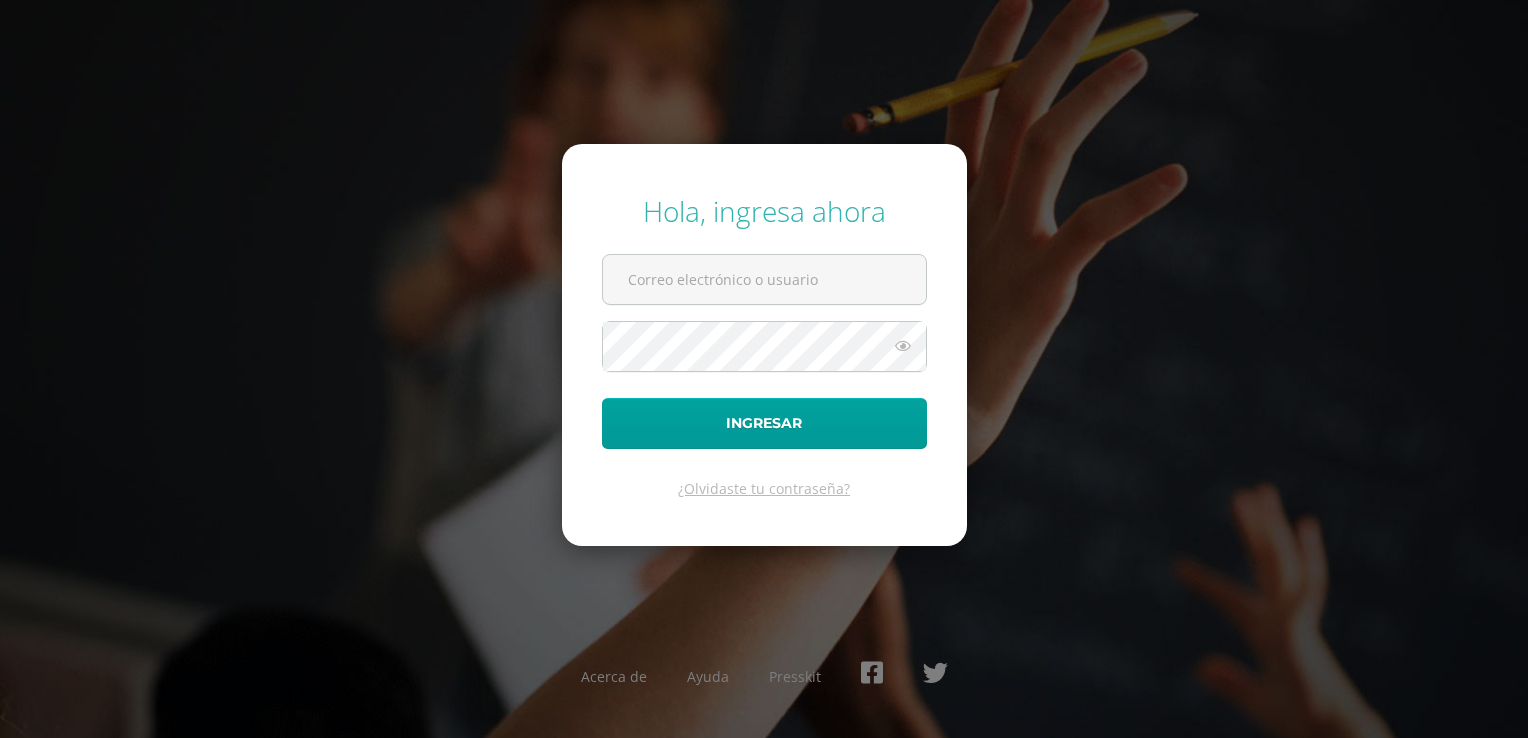 scroll, scrollTop: 0, scrollLeft: 0, axis: both 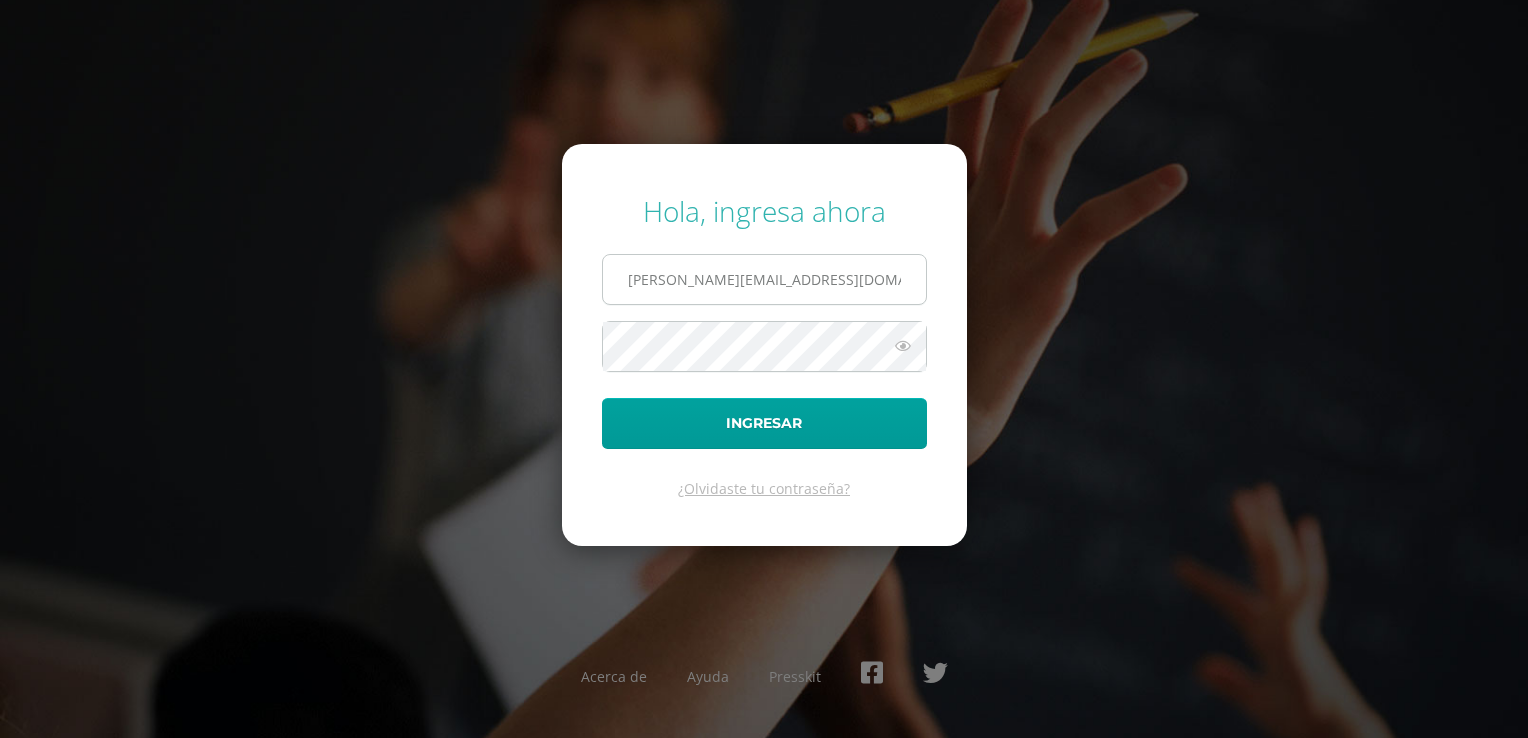 click on "j.rangel.3ddb@gmail.com" at bounding box center [764, 279] 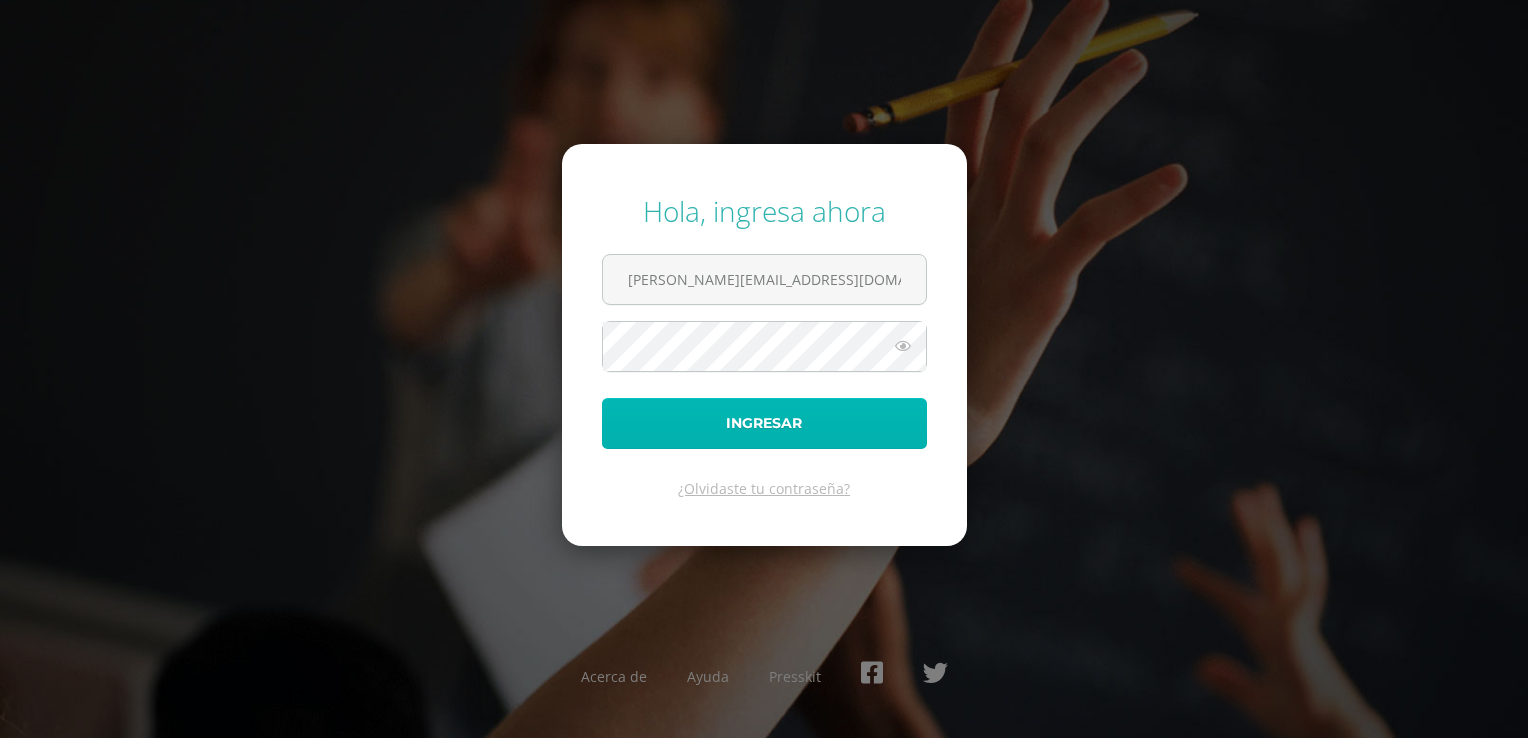 click on "Ingresar" at bounding box center [764, 423] 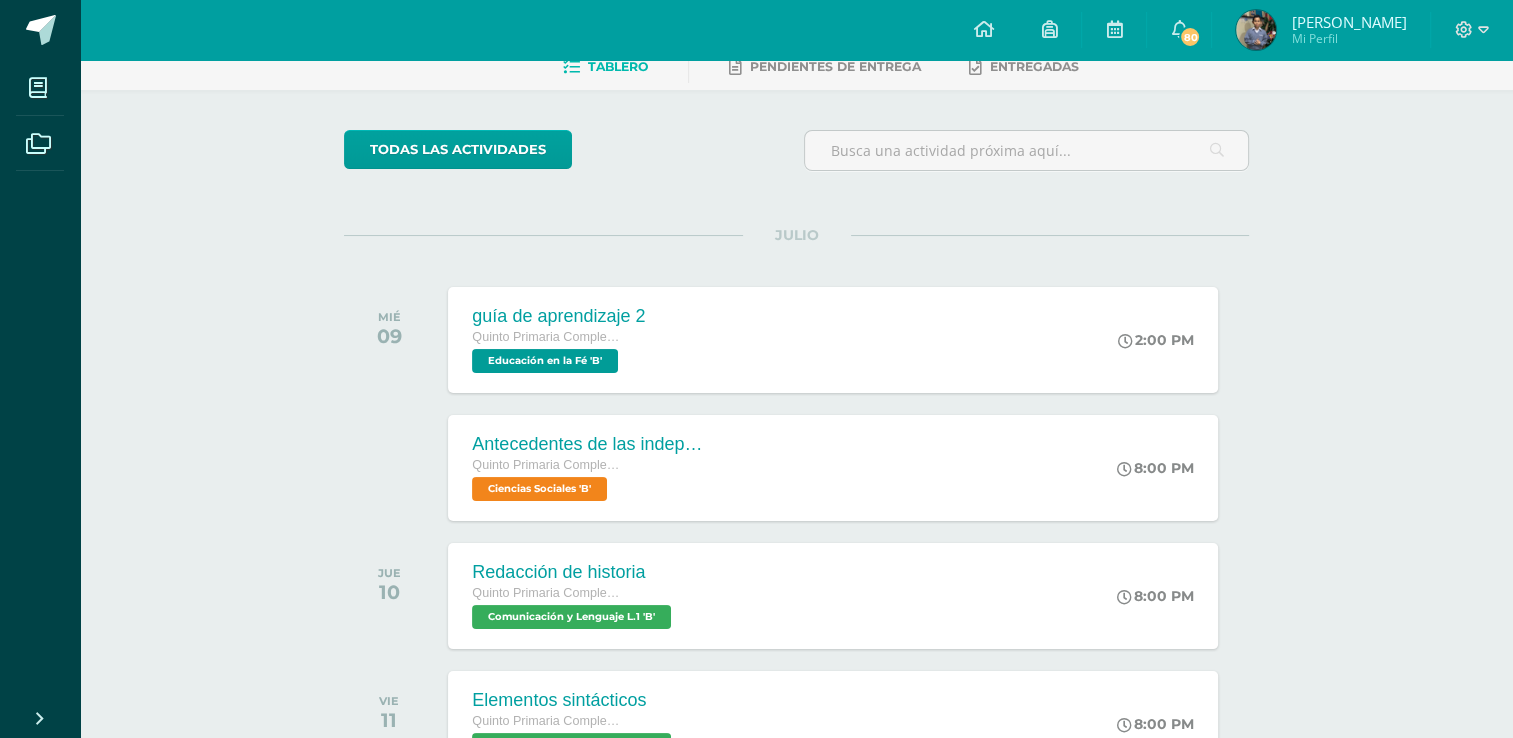 scroll, scrollTop: 134, scrollLeft: 0, axis: vertical 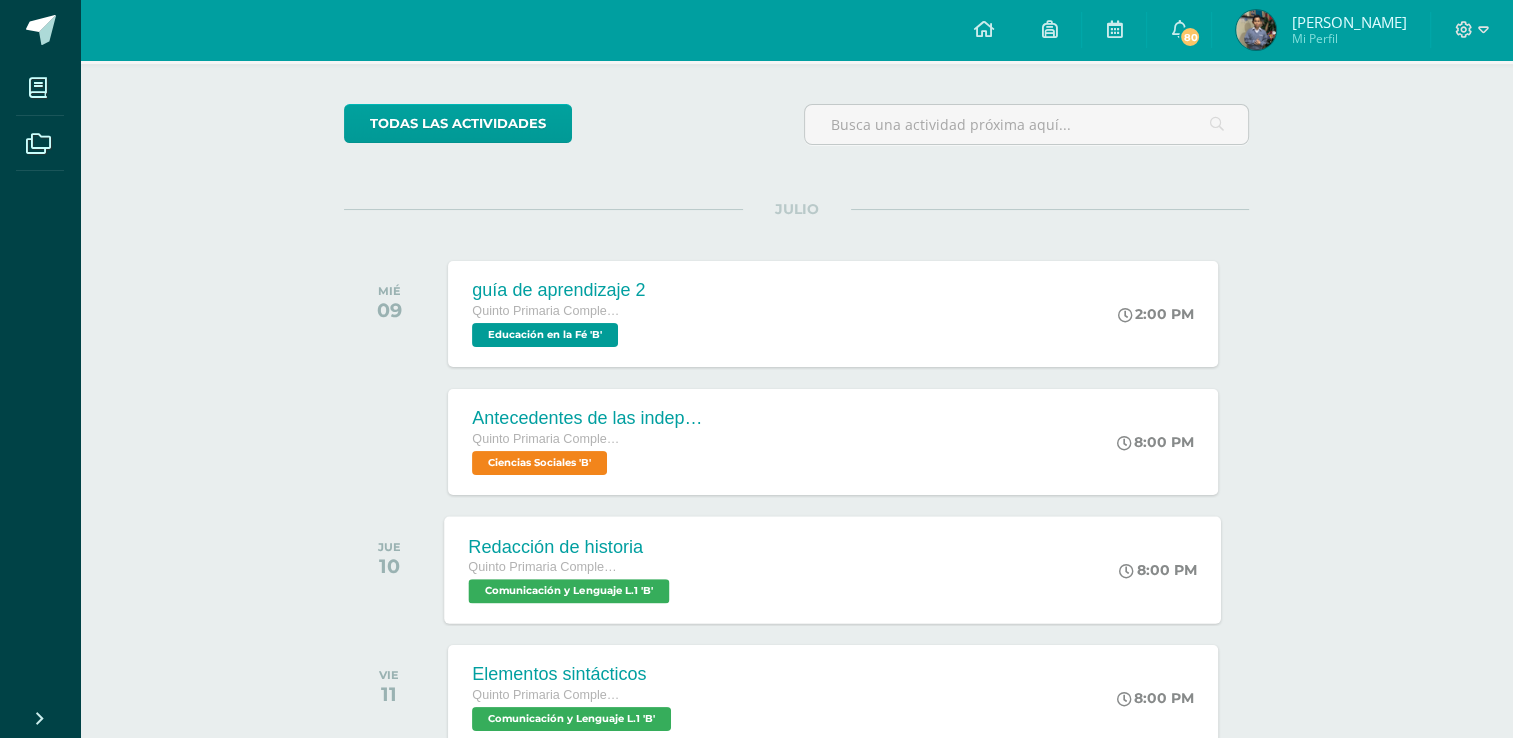 click on "Comunicación y Lenguaje L.1 'B'" at bounding box center [569, 591] 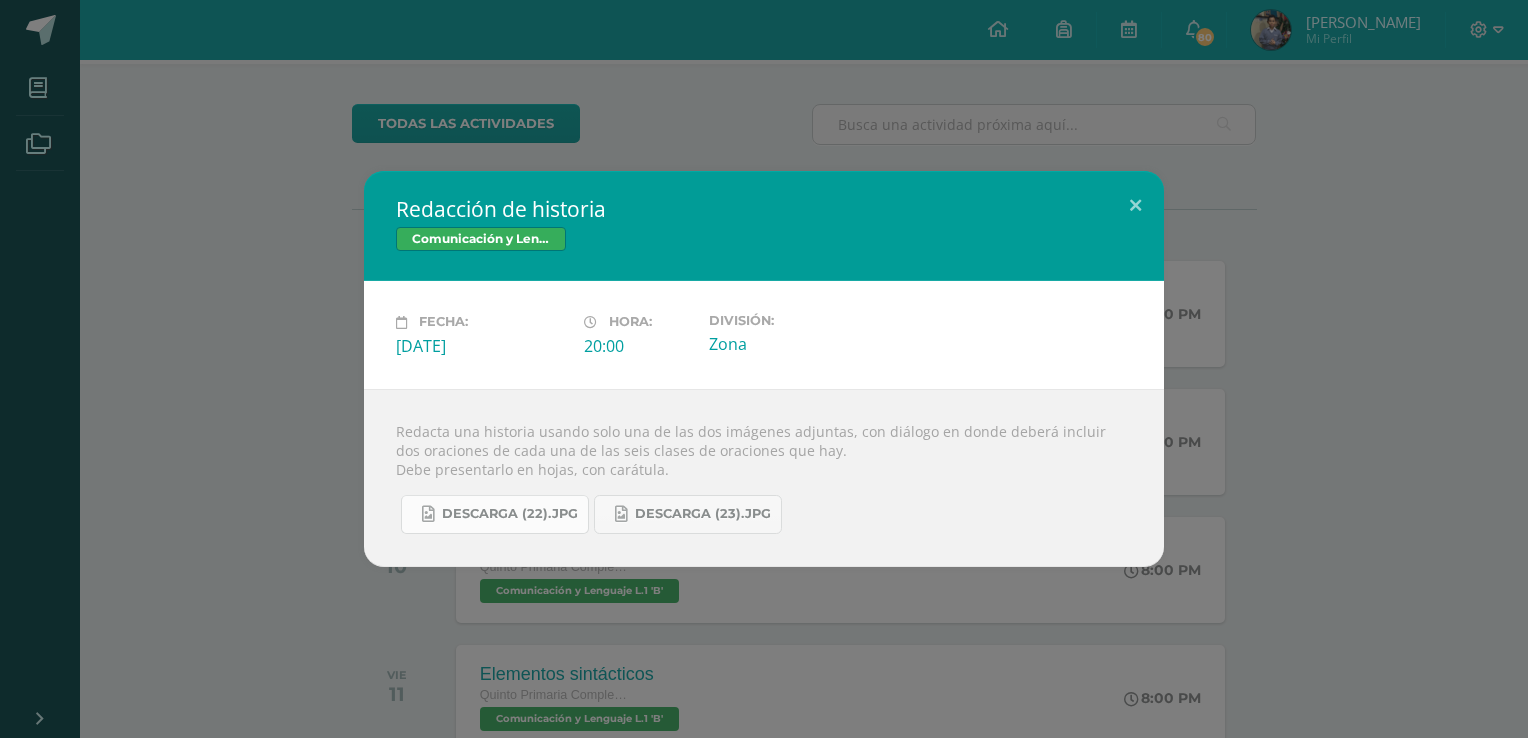 click on "descarga (22).jpg" at bounding box center [510, 514] 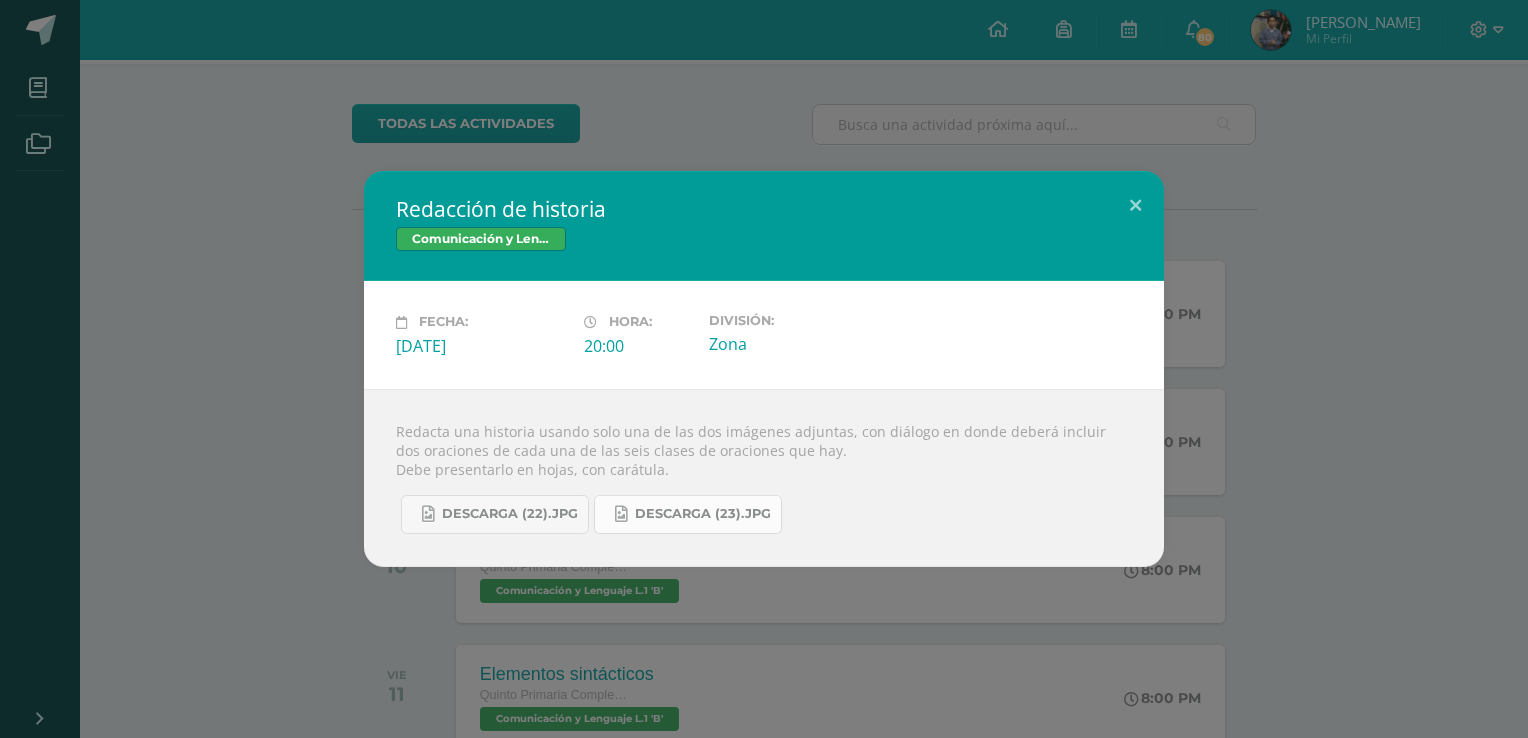 click on "descarga (23).jpg" at bounding box center [703, 514] 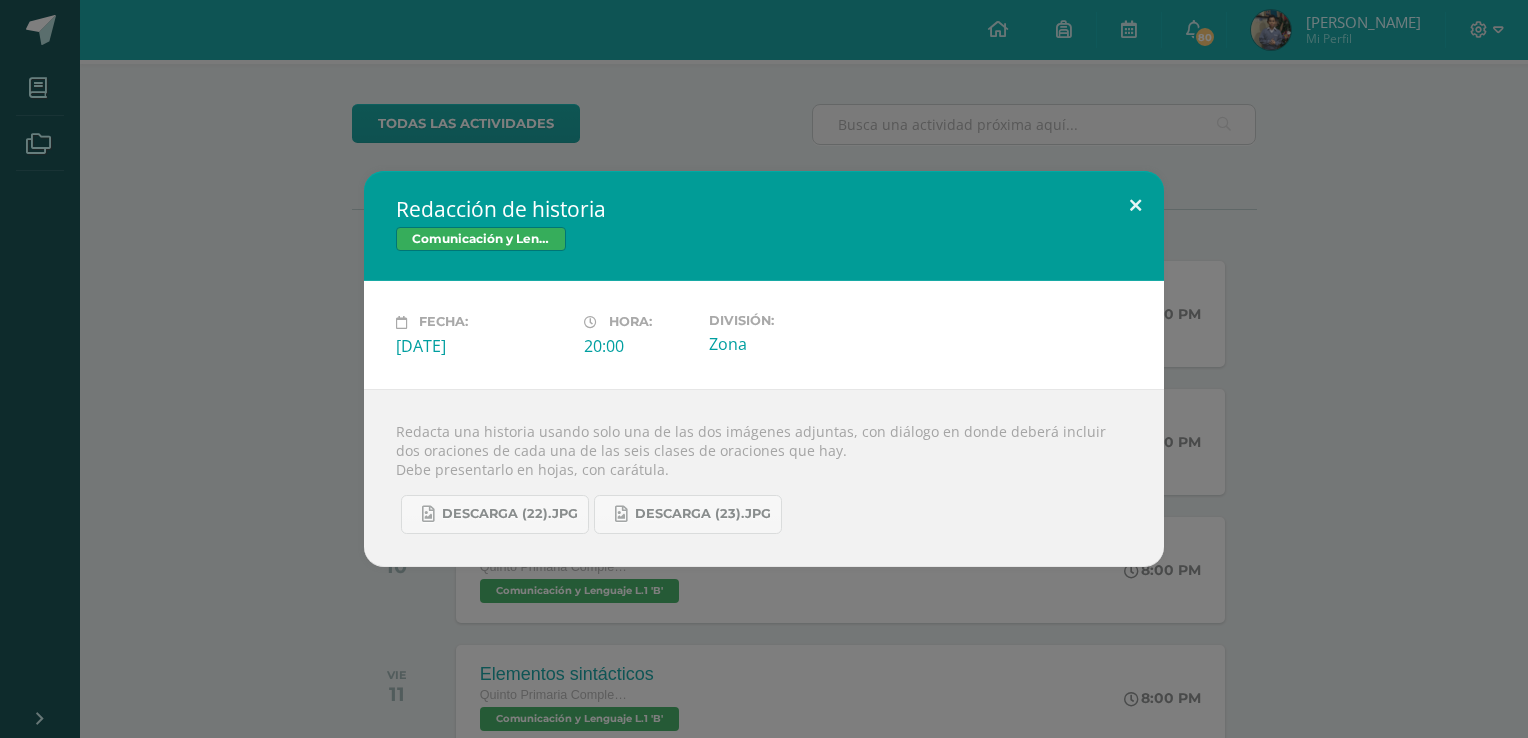 click at bounding box center [1135, 205] 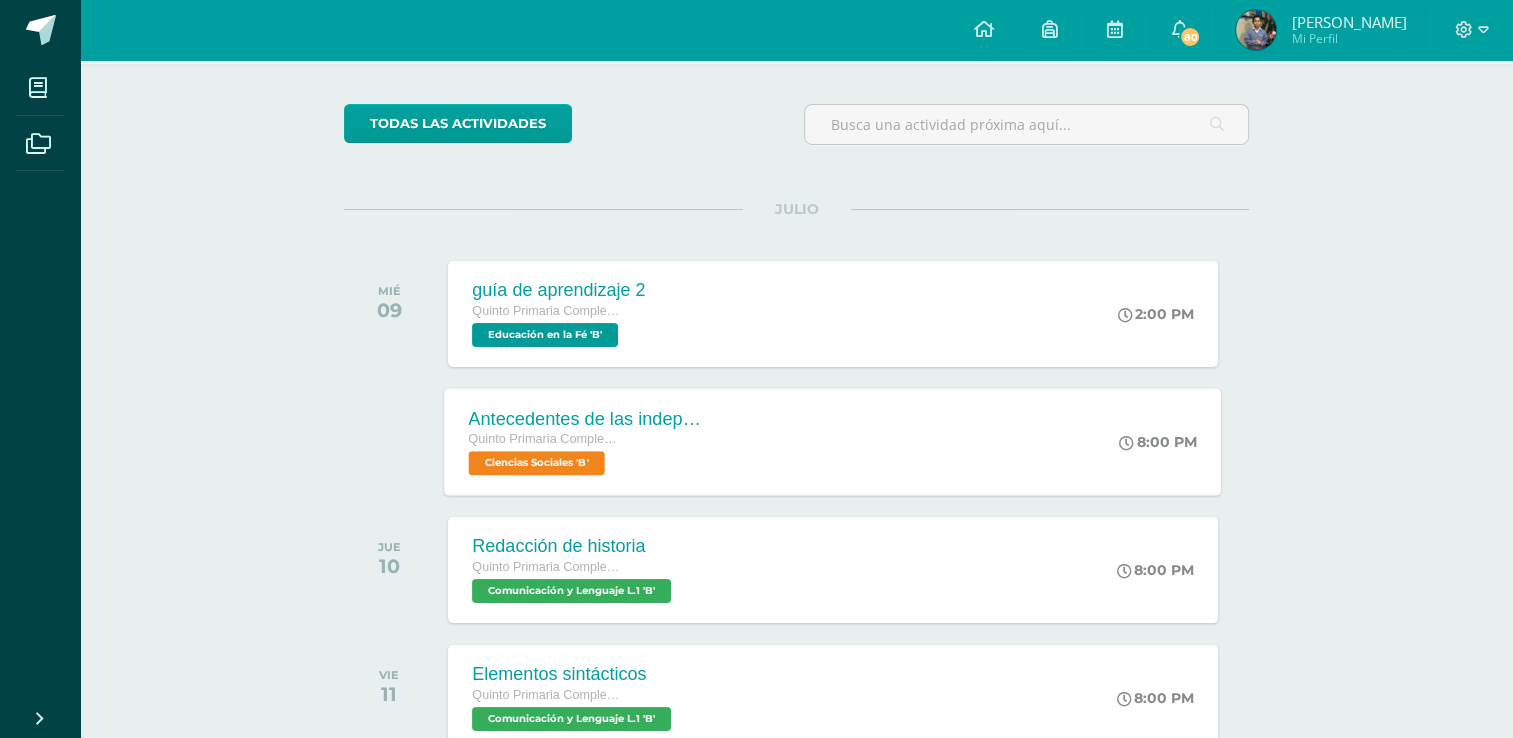click on "Ciencias Sociales 'B'" at bounding box center (537, 463) 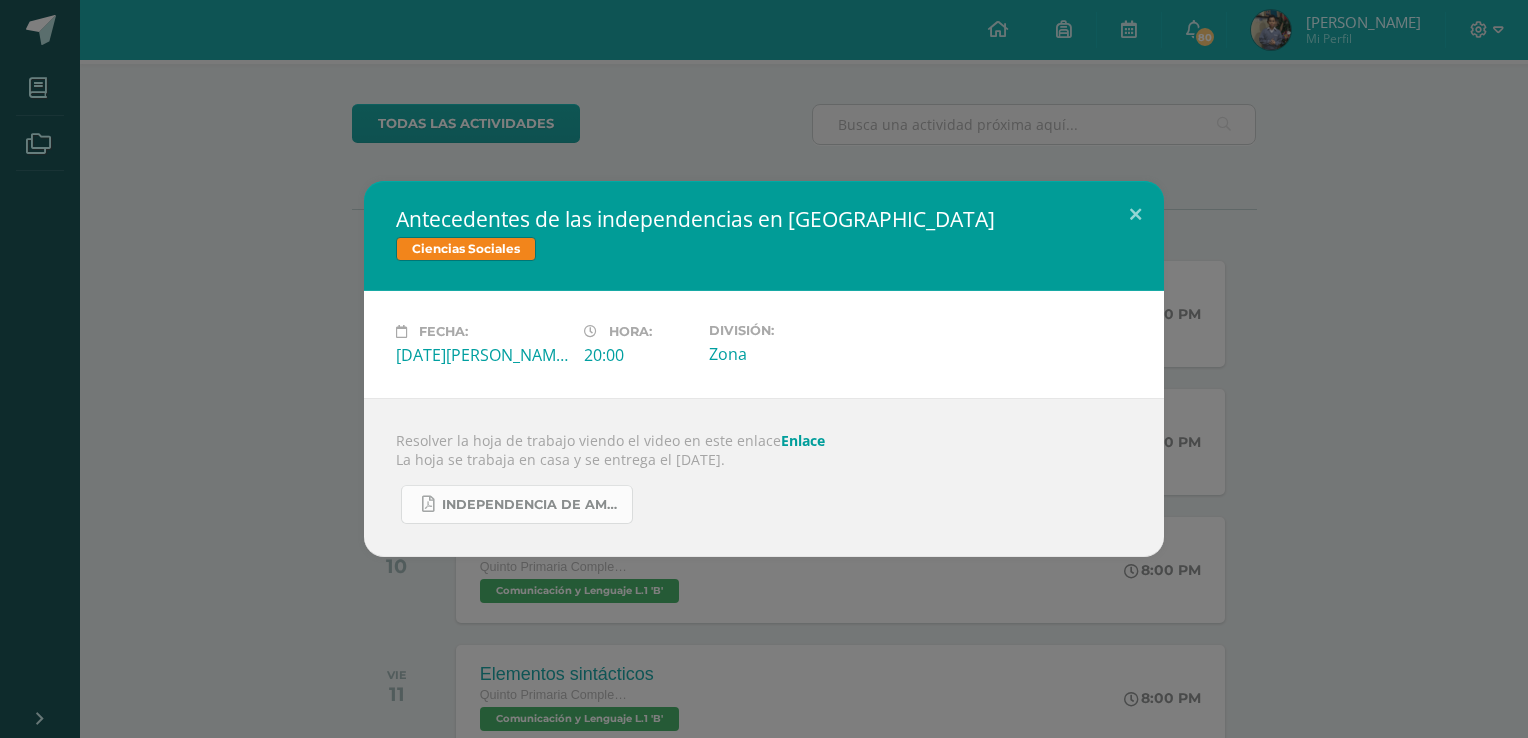click on "INDEPENDENCIA DE AMERICA.pdf" at bounding box center (517, 504) 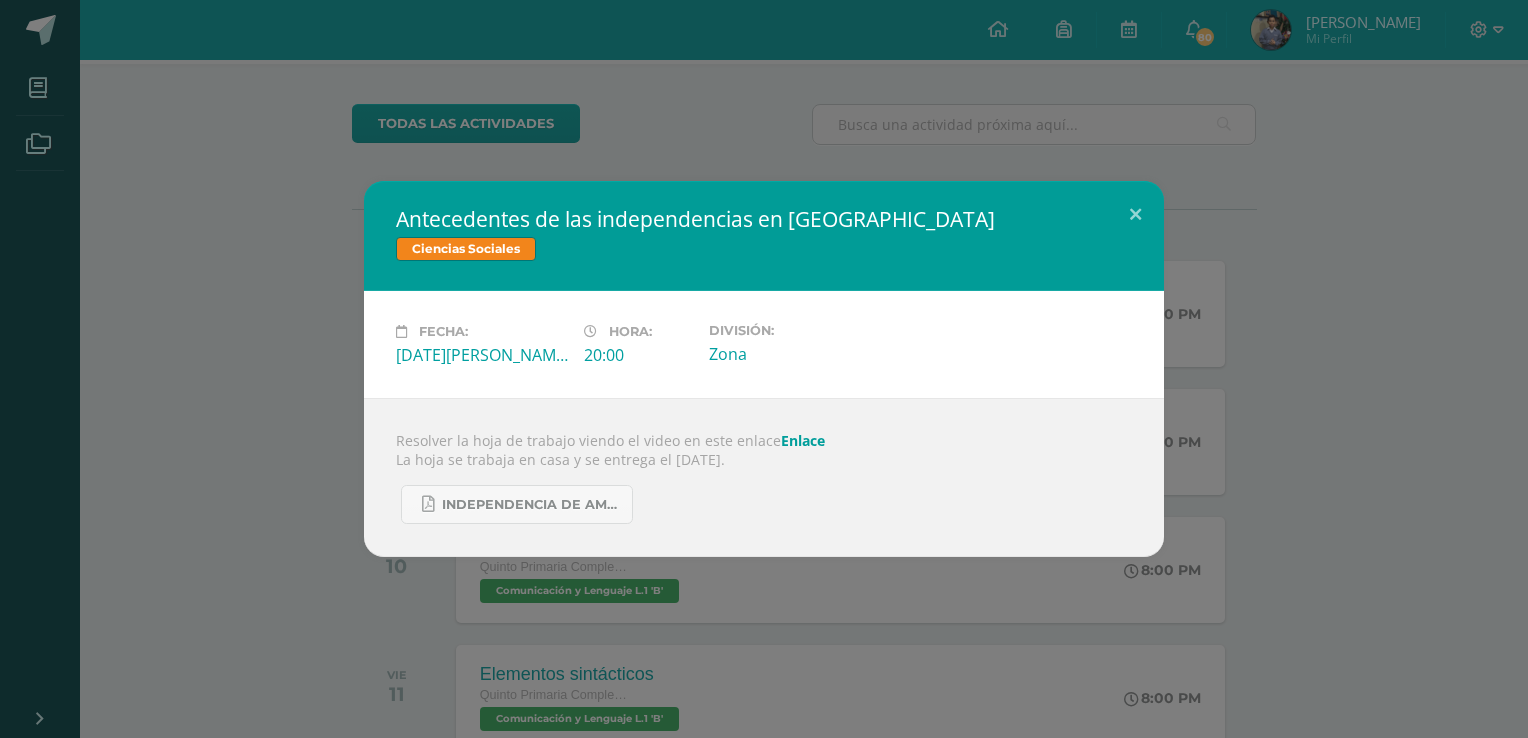click on "Enlace" at bounding box center [803, 440] 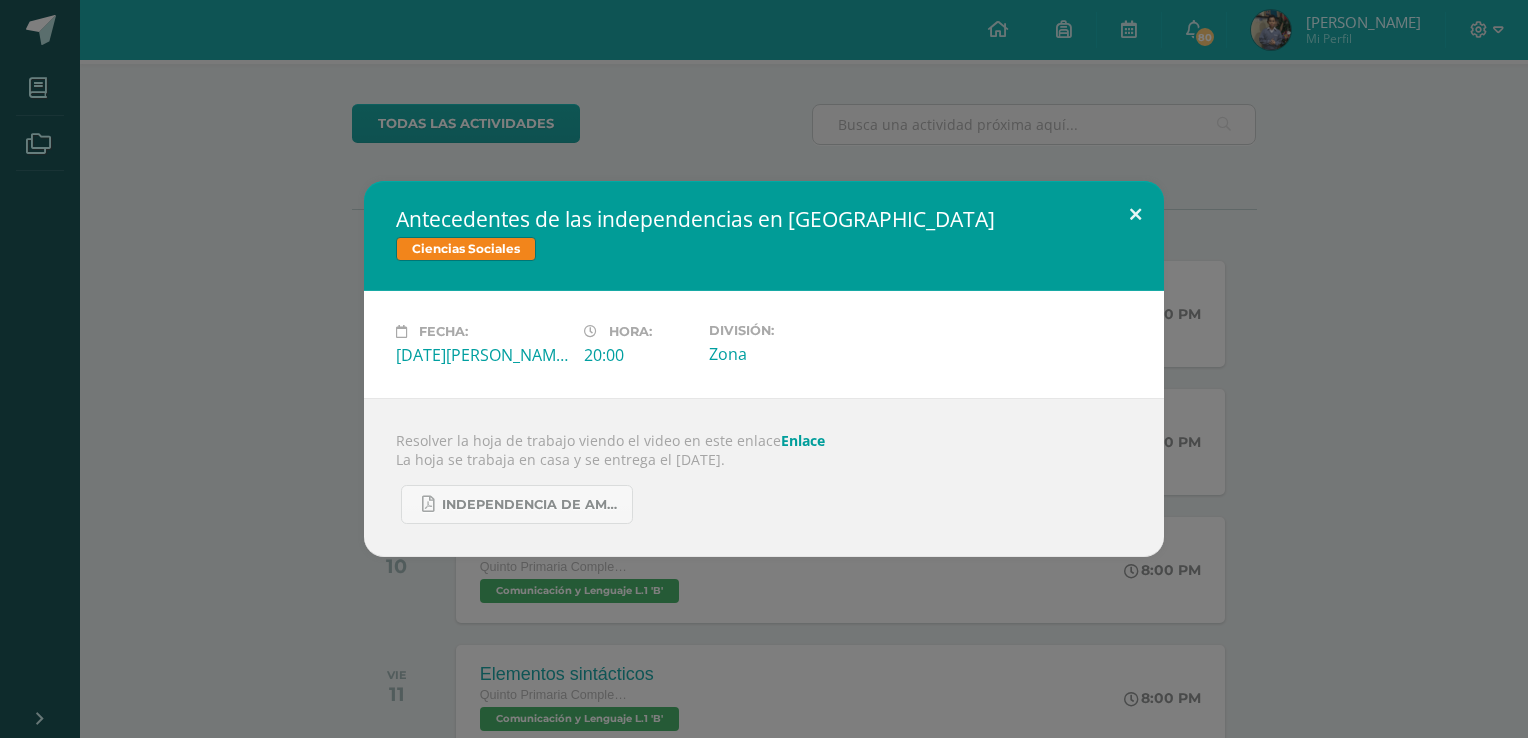 drag, startPoint x: 1063, startPoint y: 275, endPoint x: 1162, endPoint y: 217, distance: 114.73883 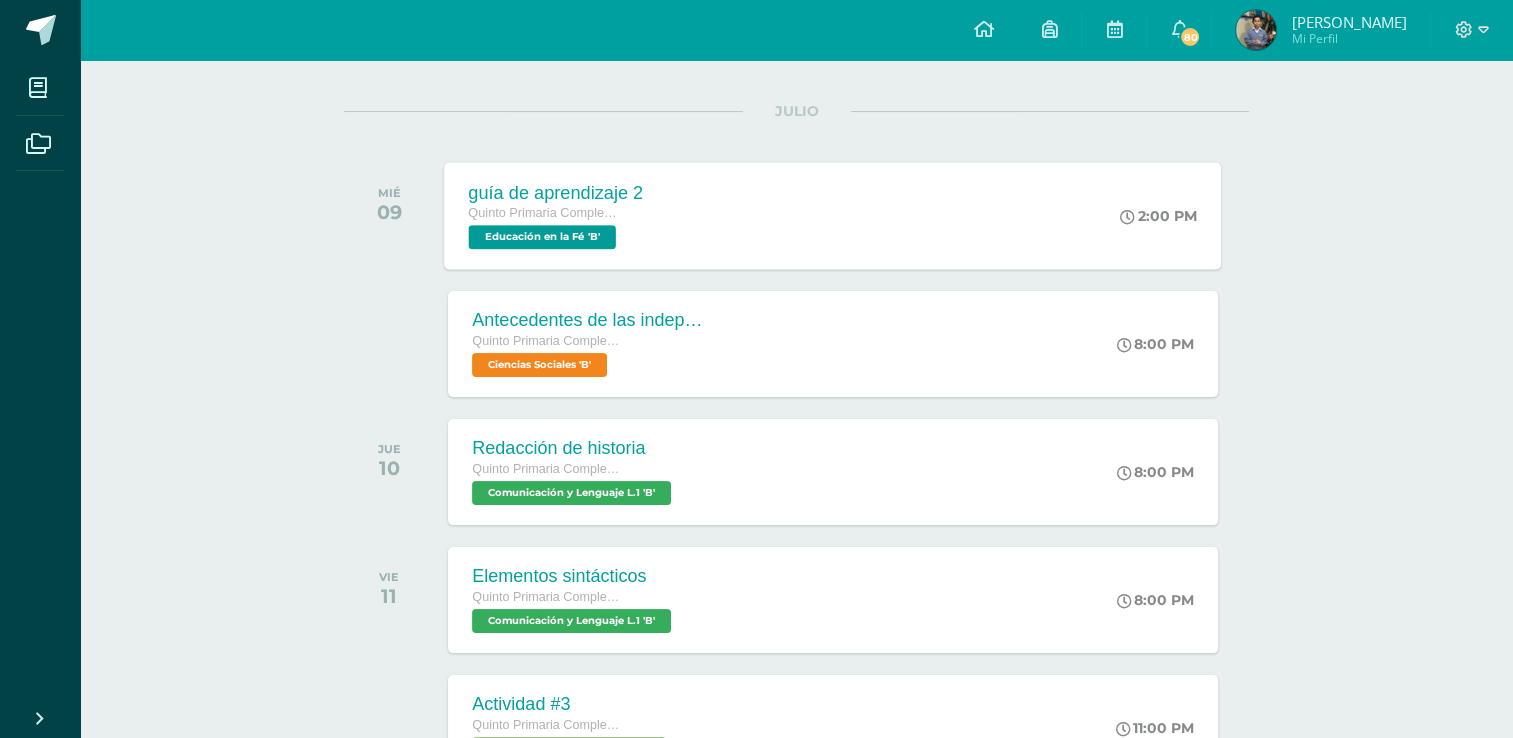 scroll, scrollTop: 228, scrollLeft: 0, axis: vertical 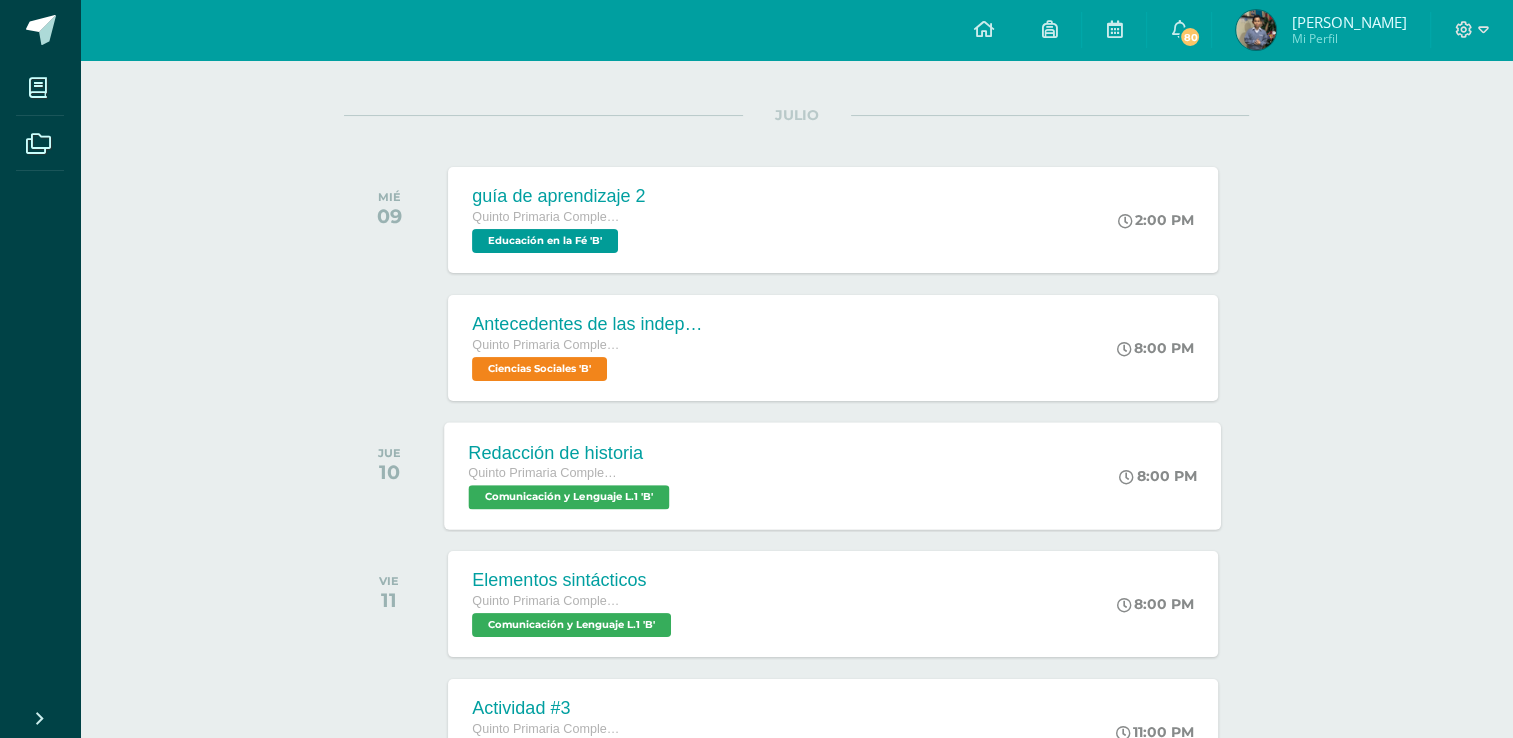 click on "Comunicación y Lenguaje L.1 'B'" at bounding box center [569, 497] 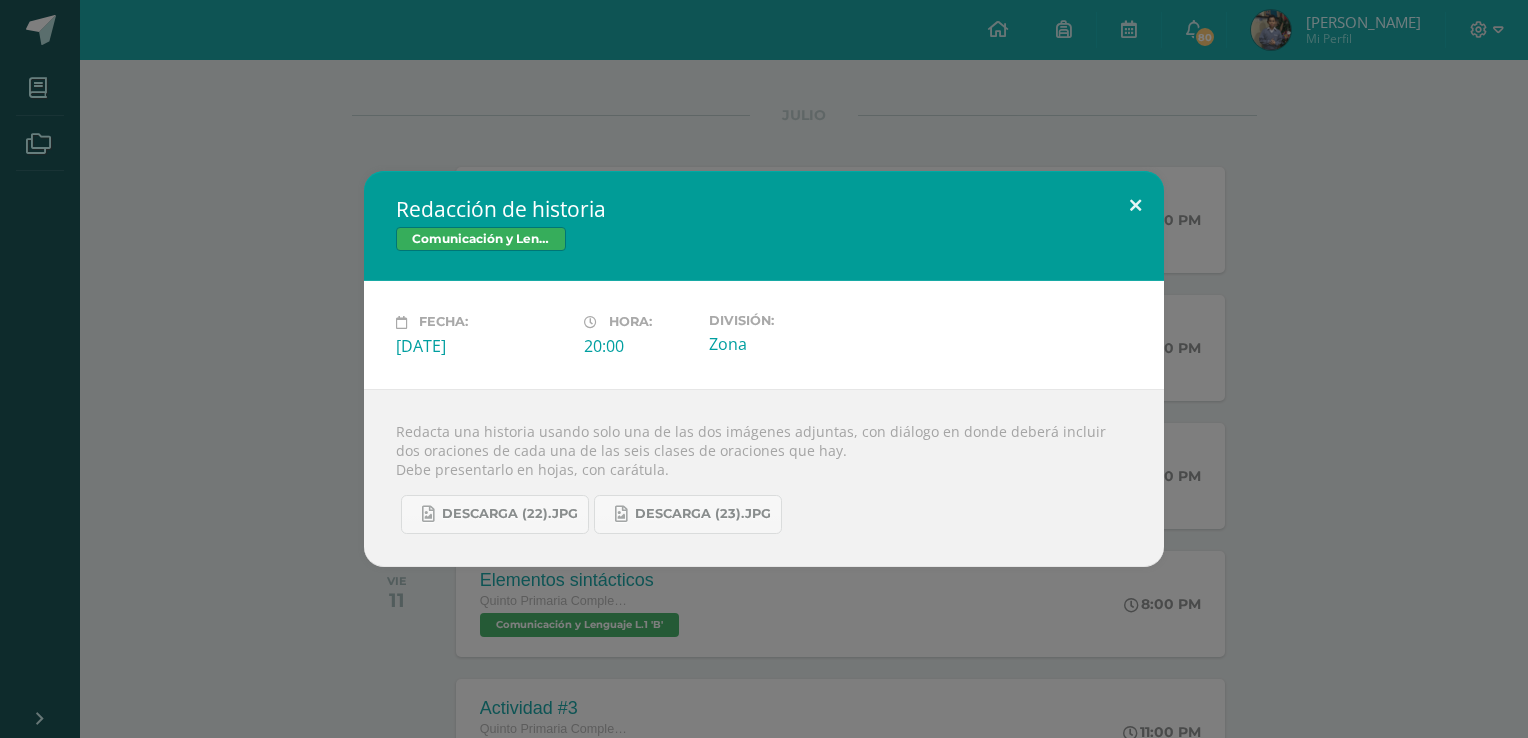 click at bounding box center [1135, 205] 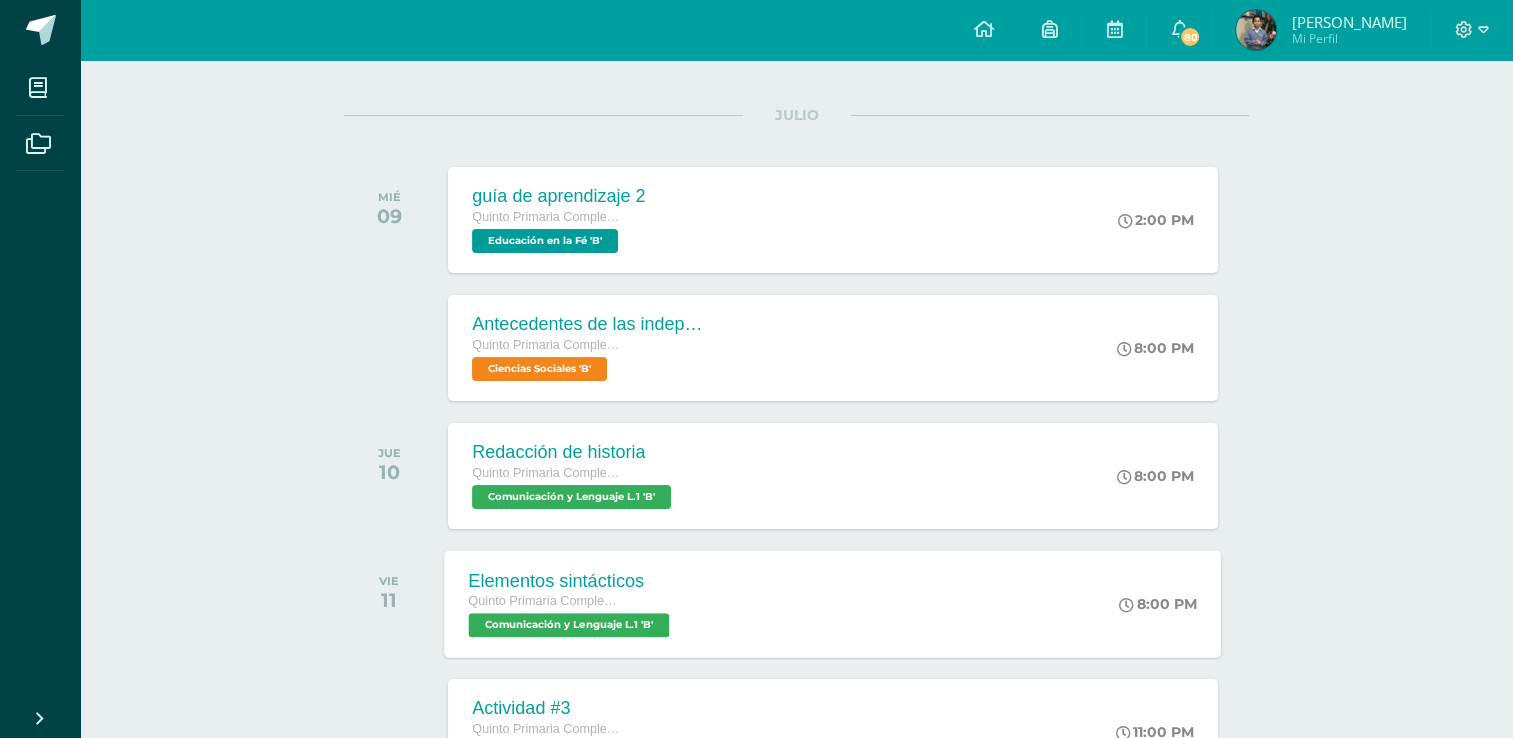 click on "Comunicación y Lenguaje L.1 'B'" at bounding box center (569, 625) 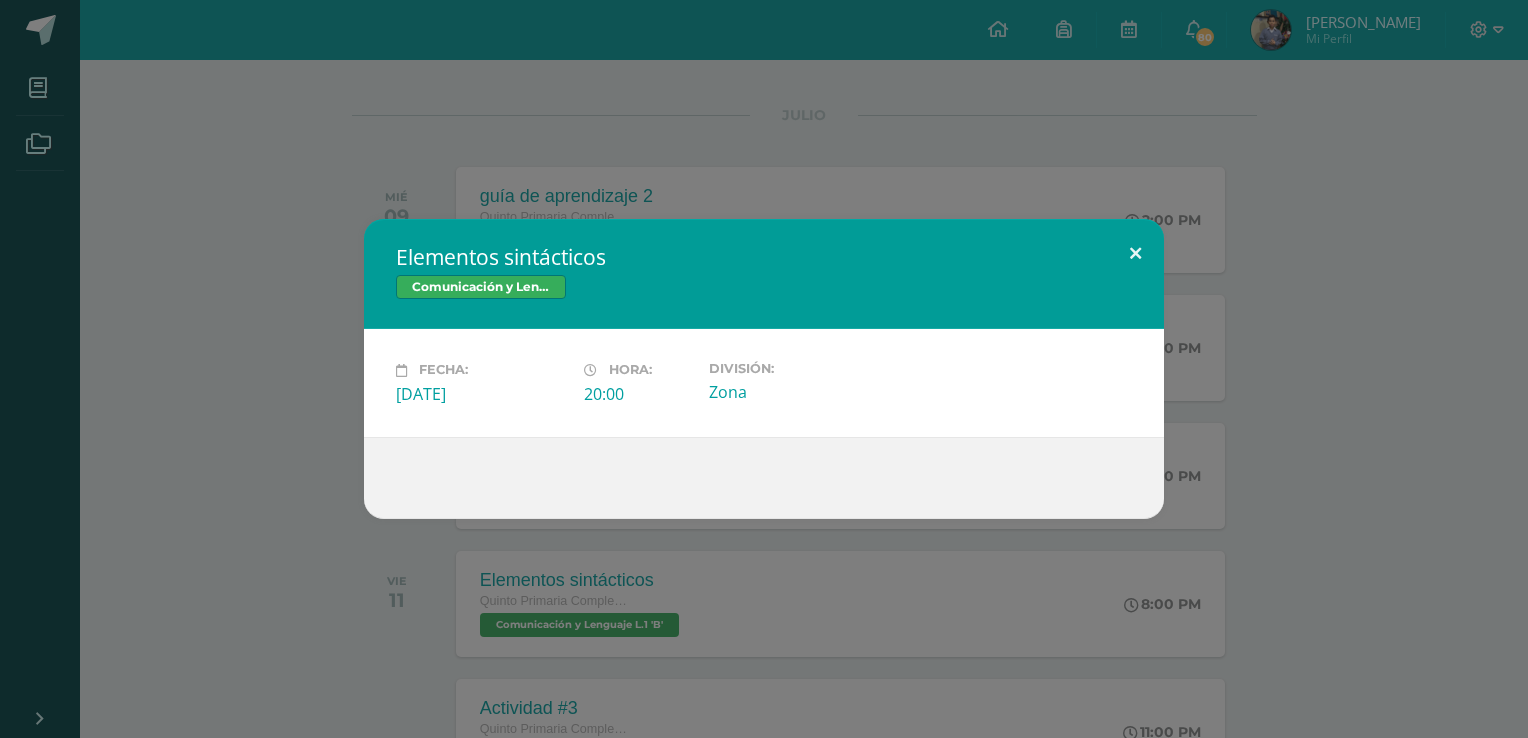 click at bounding box center (1135, 253) 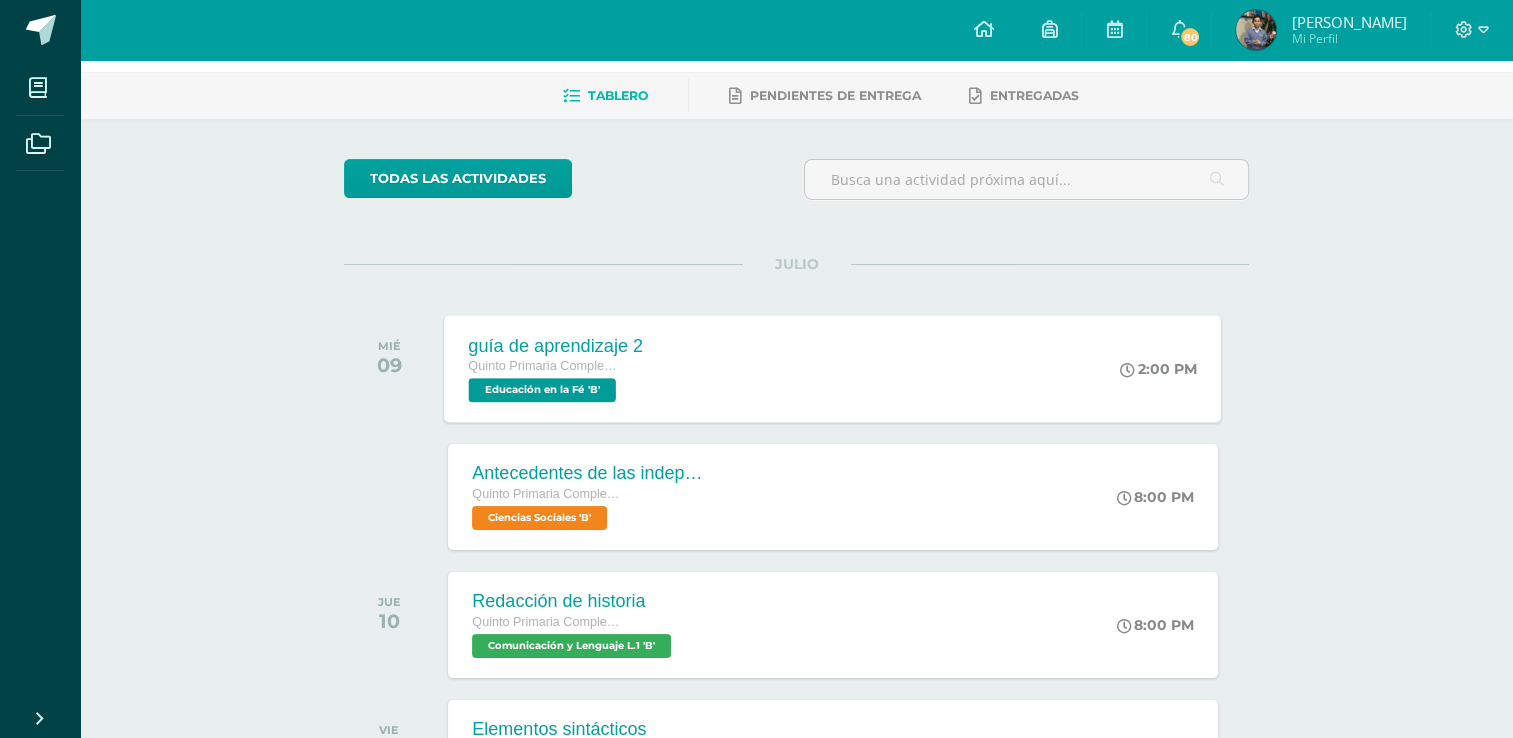 scroll, scrollTop: 78, scrollLeft: 0, axis: vertical 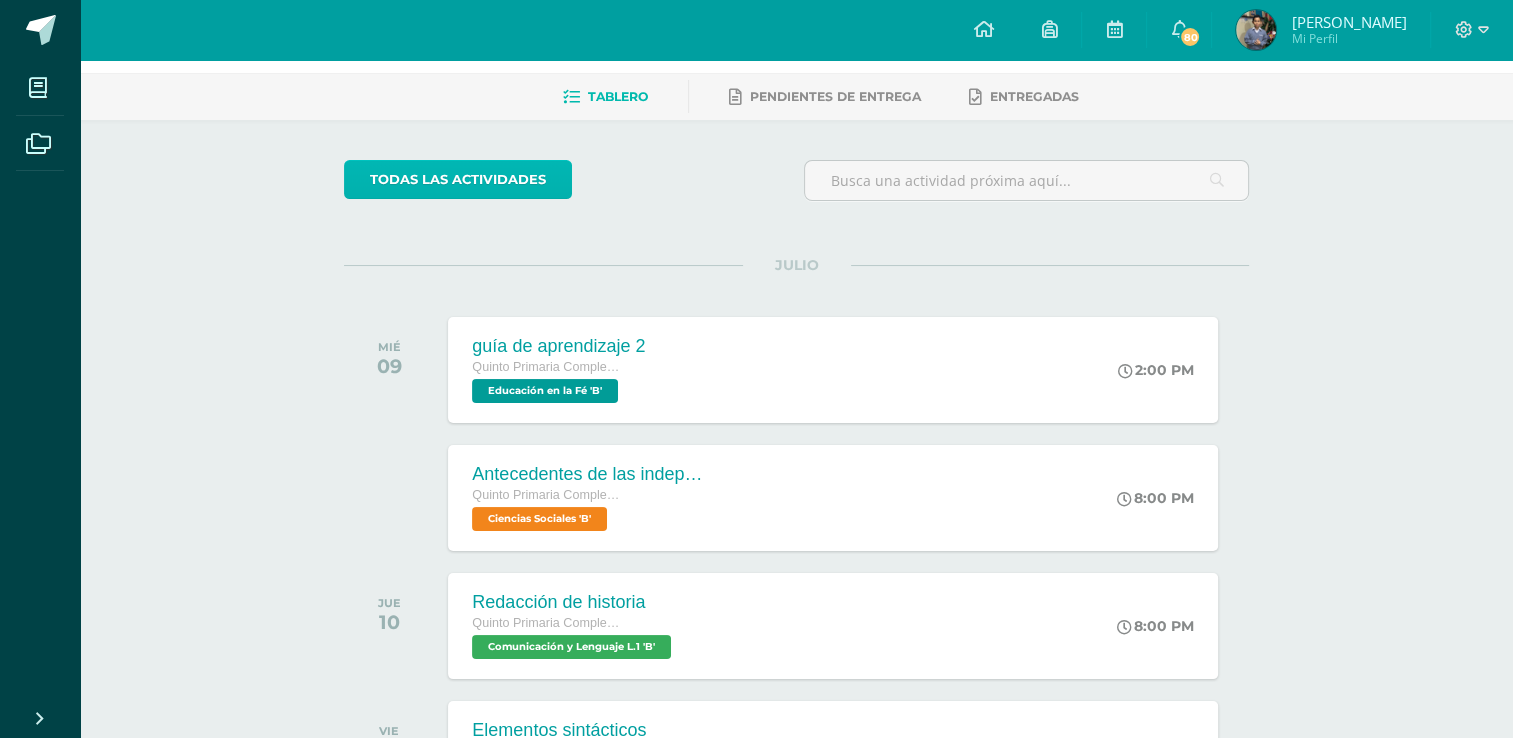 click on "todas las Actividades" at bounding box center [458, 179] 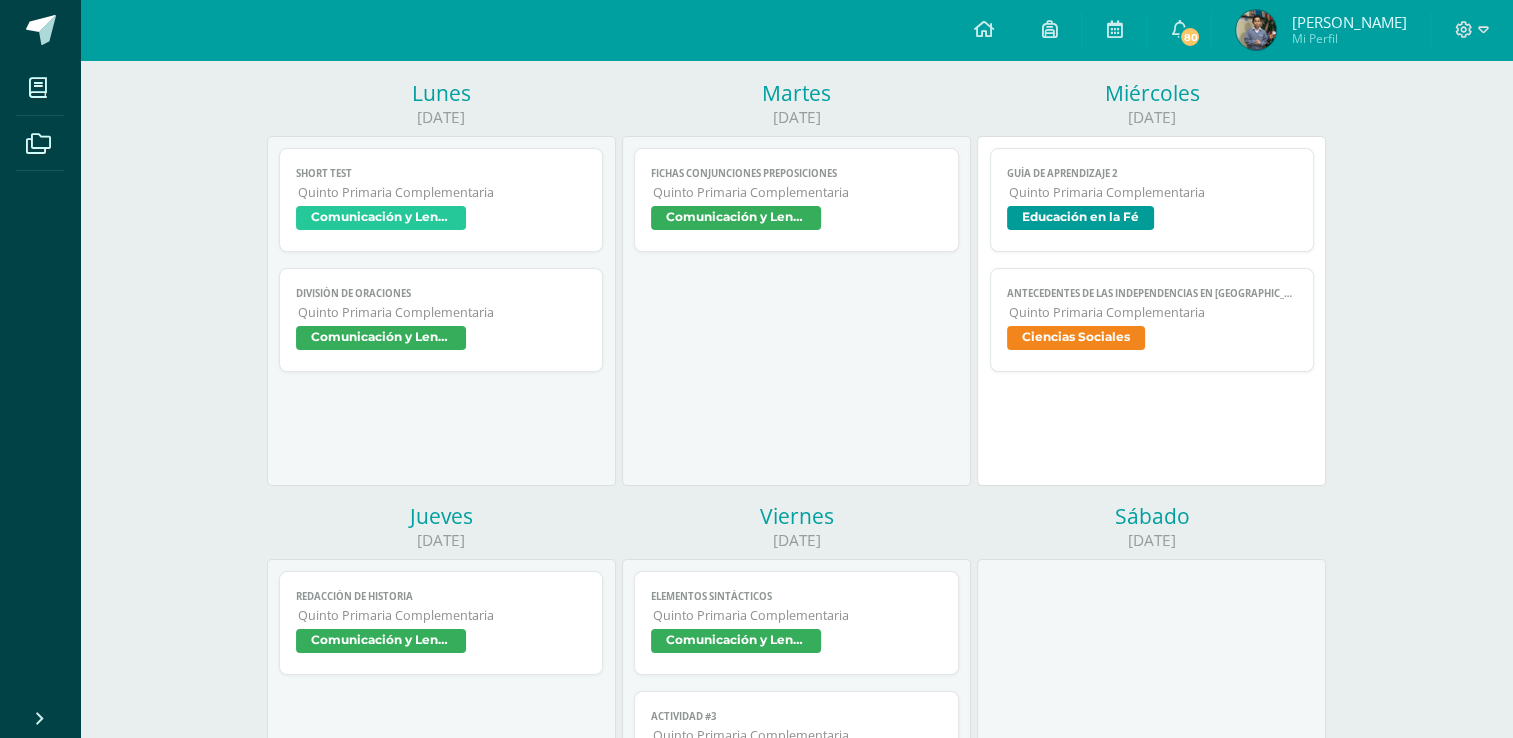 scroll, scrollTop: 248, scrollLeft: 0, axis: vertical 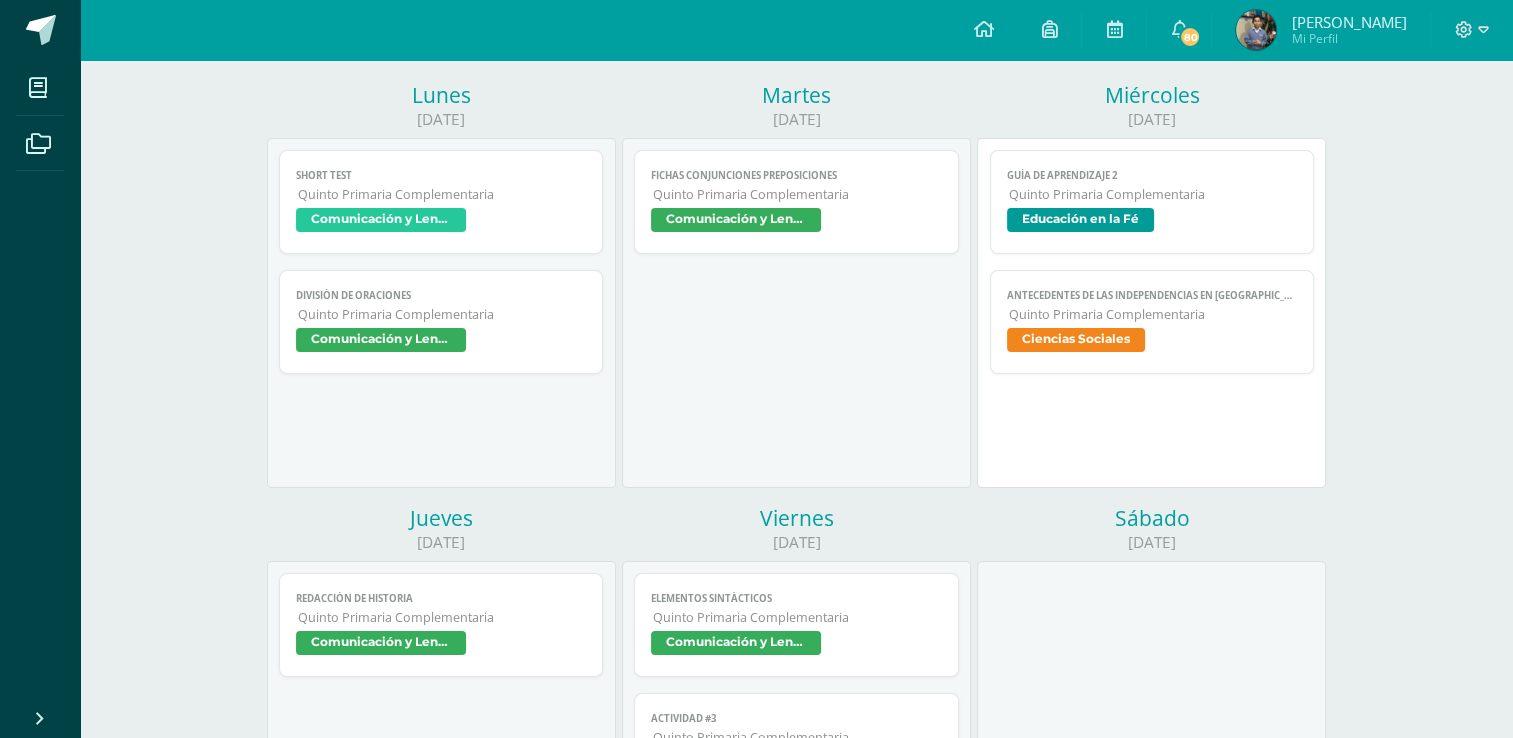 click on "Comunicación y Lenguaje L.1" at bounding box center [736, 220] 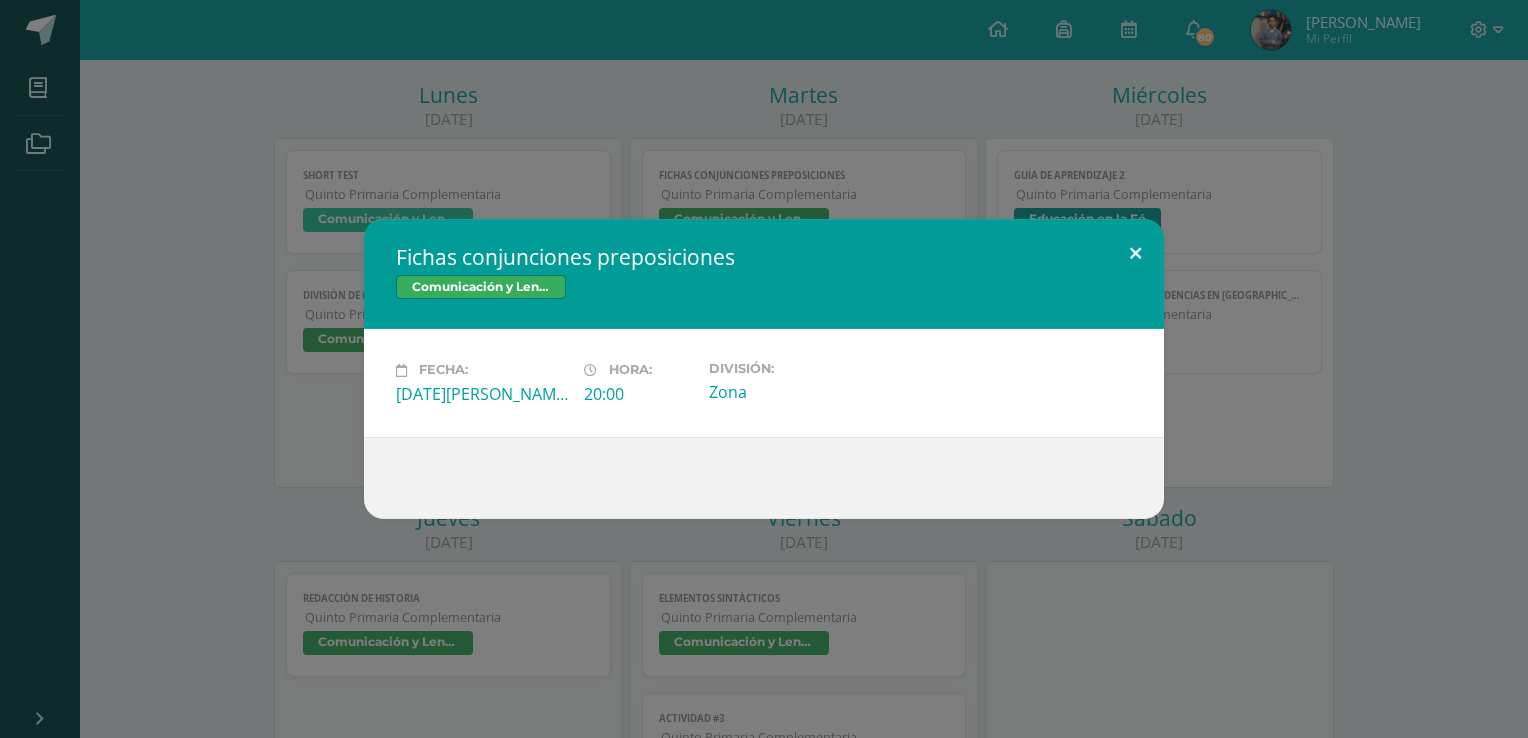 click at bounding box center [1135, 253] 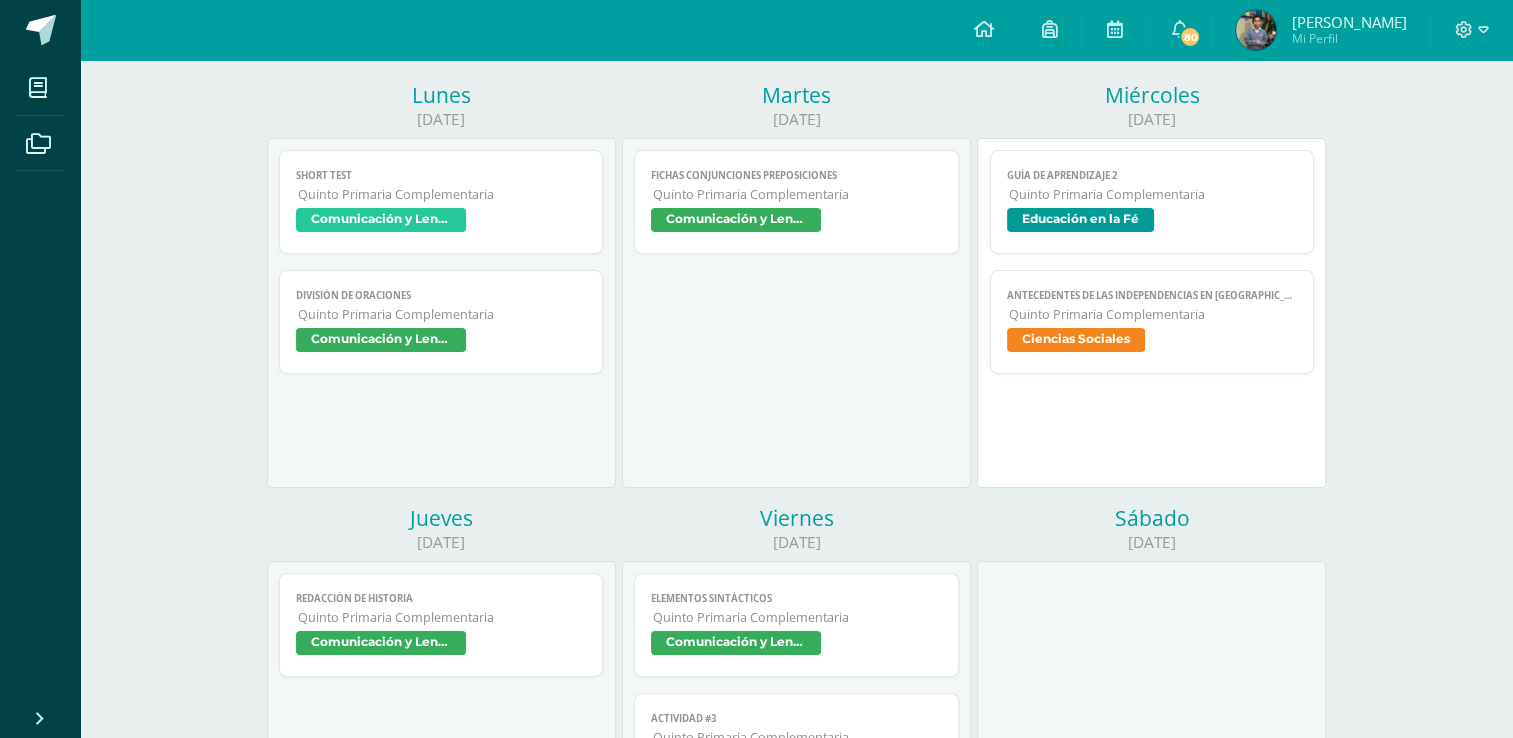click on "Comunicación y Lenguaje L.1" at bounding box center (381, 340) 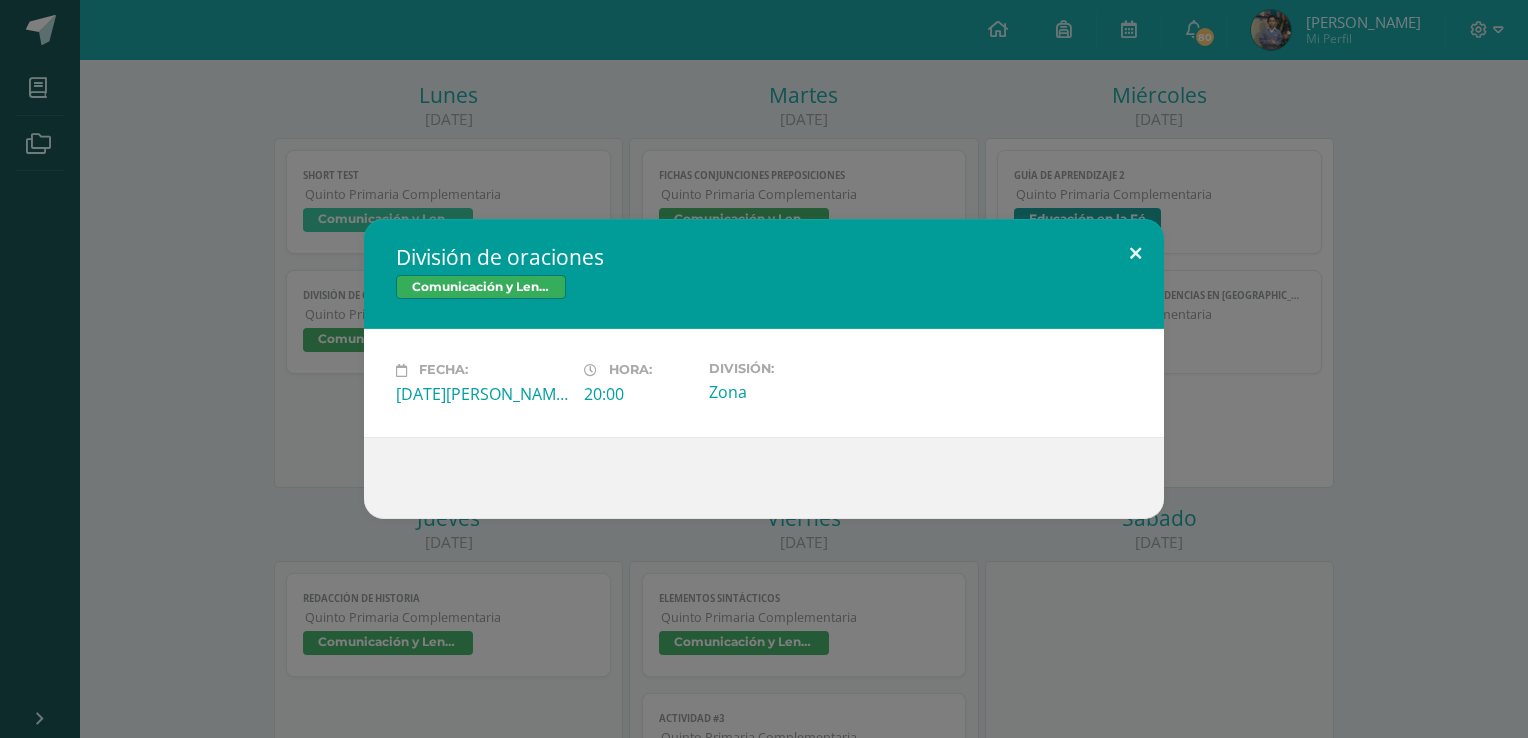 click at bounding box center [1135, 253] 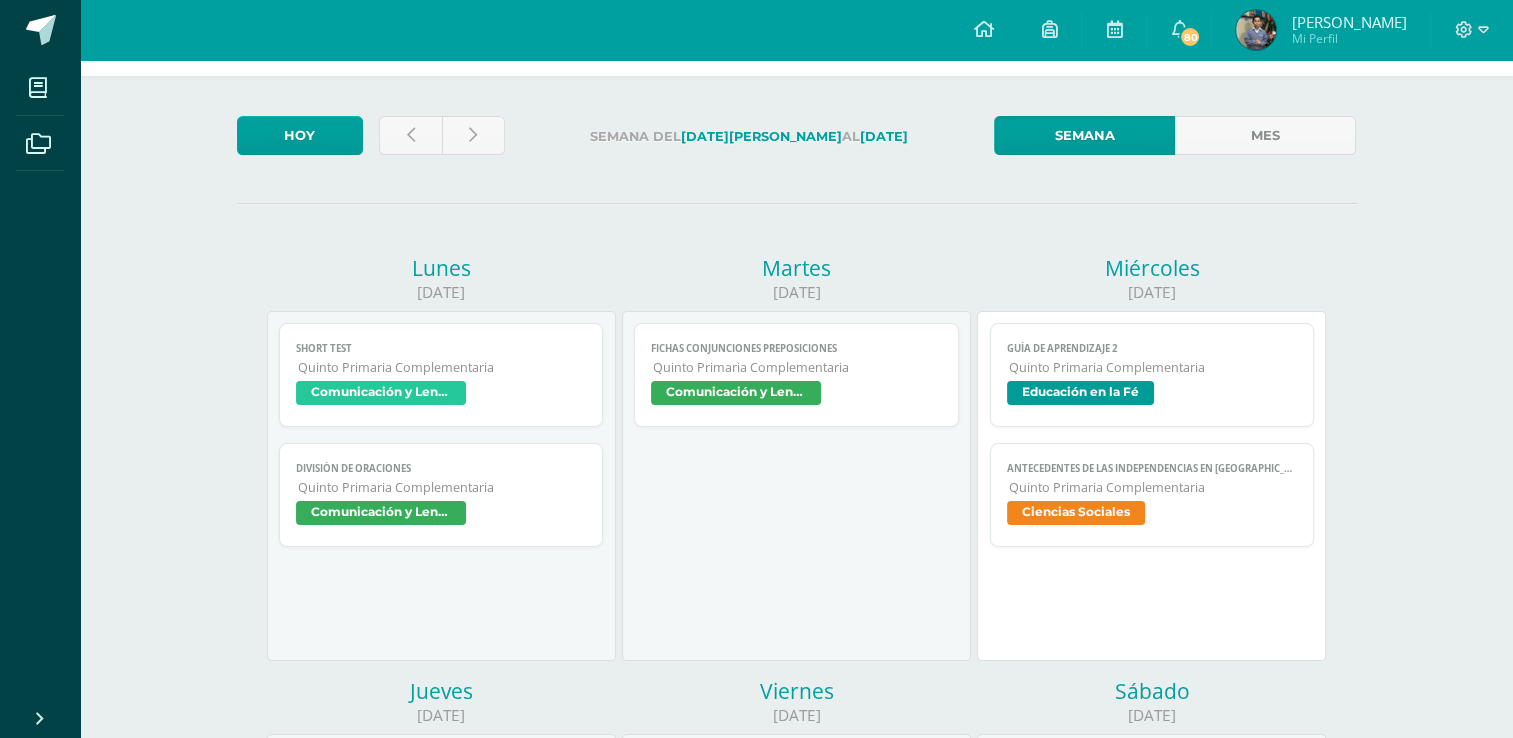 scroll, scrollTop: 74, scrollLeft: 0, axis: vertical 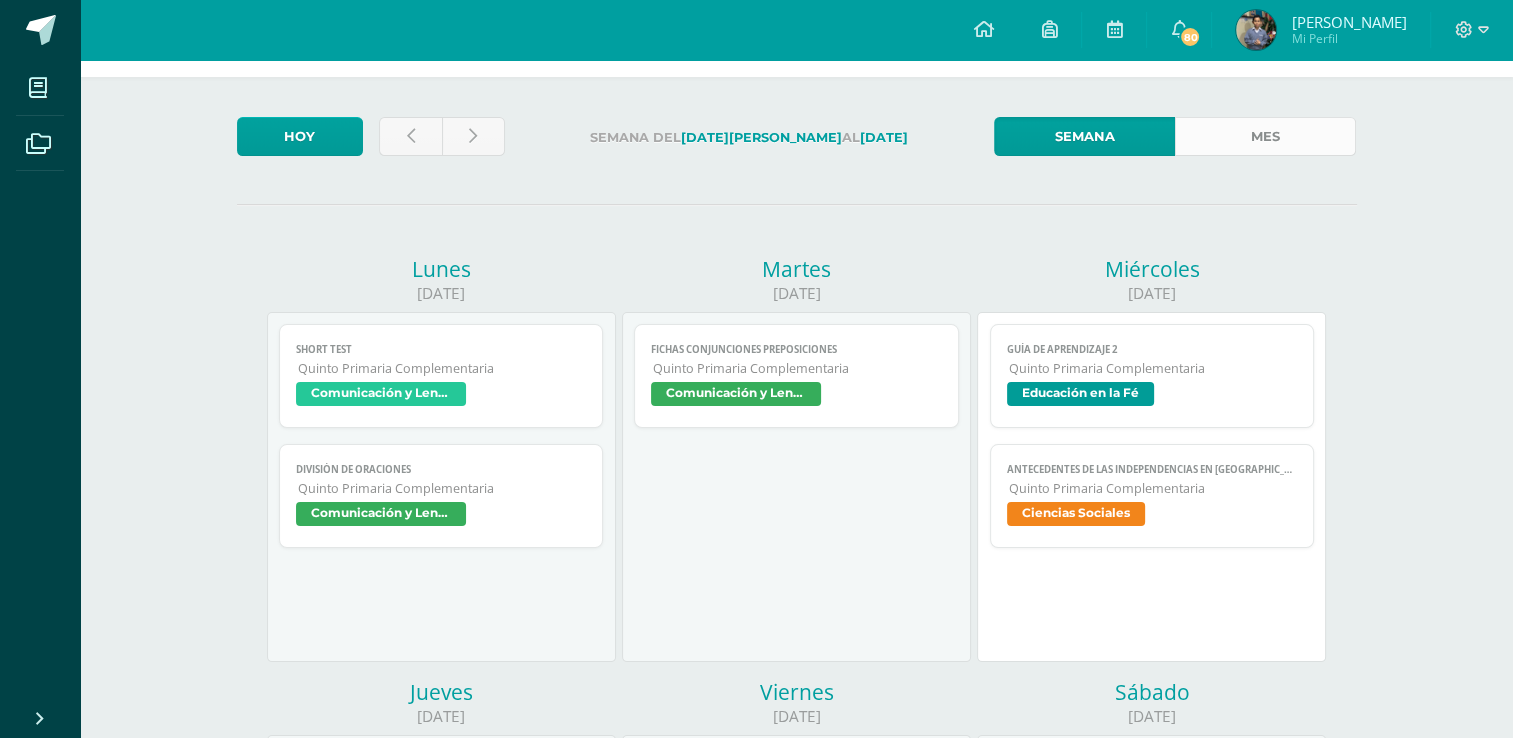 click on "Mes" at bounding box center (1265, 136) 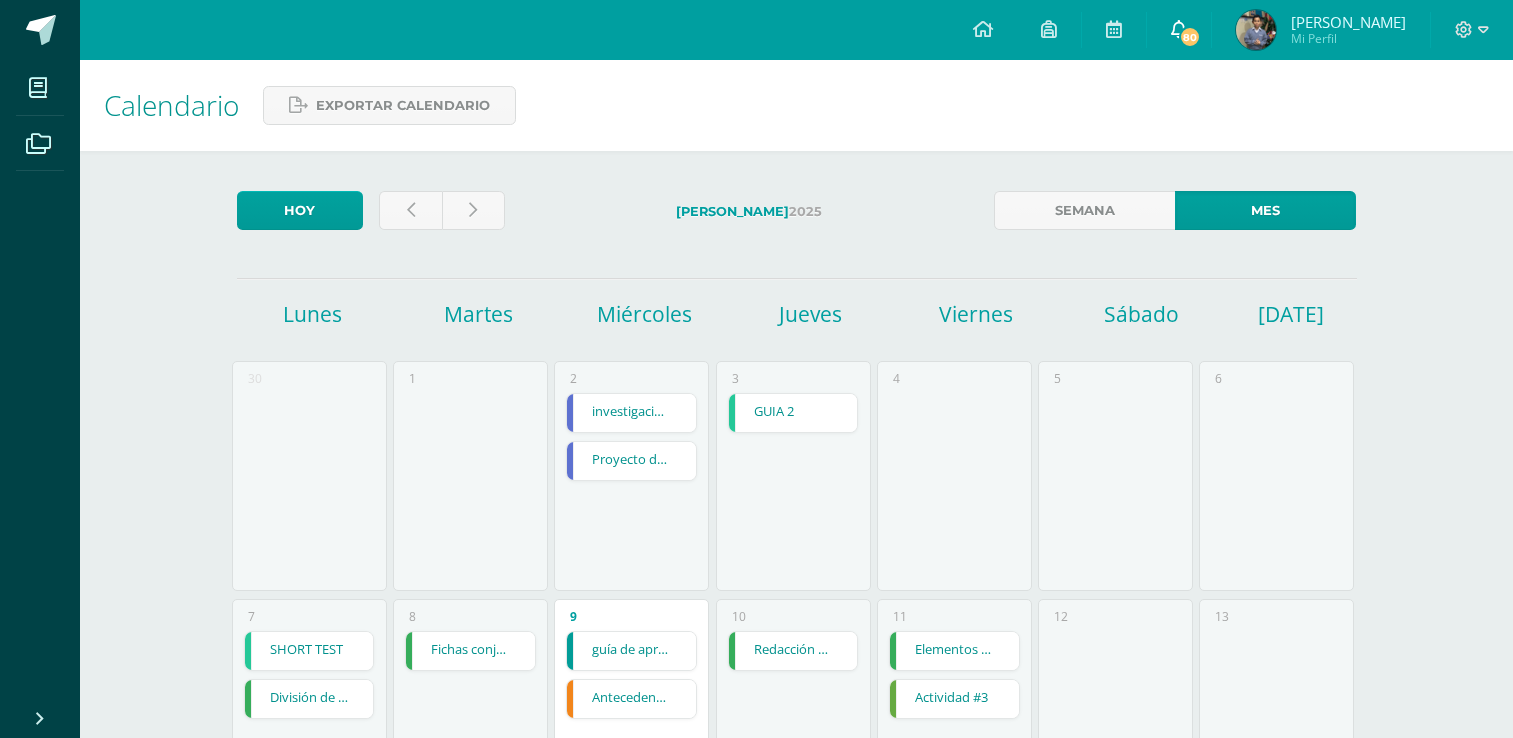 scroll, scrollTop: 0, scrollLeft: 0, axis: both 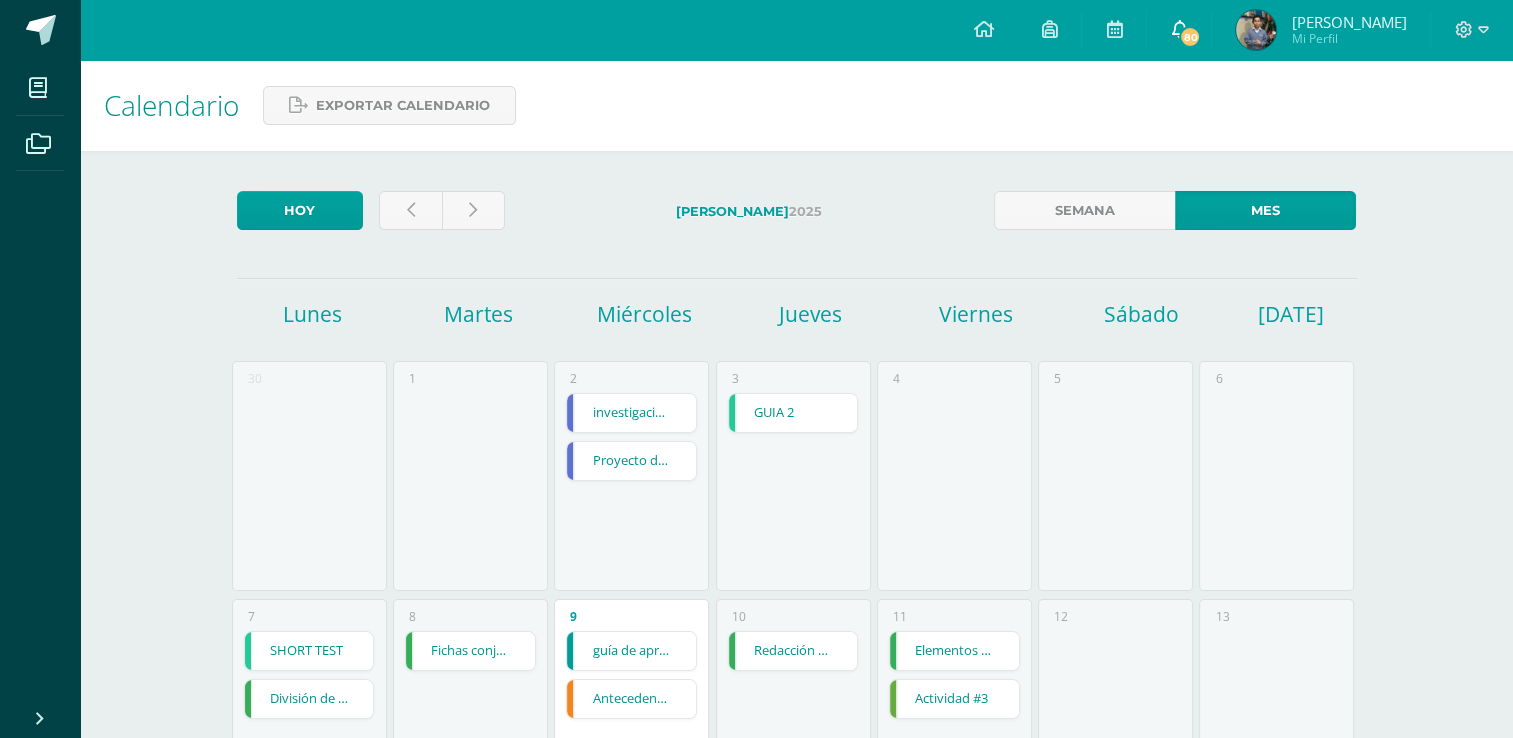 click on "80" at bounding box center [1179, 30] 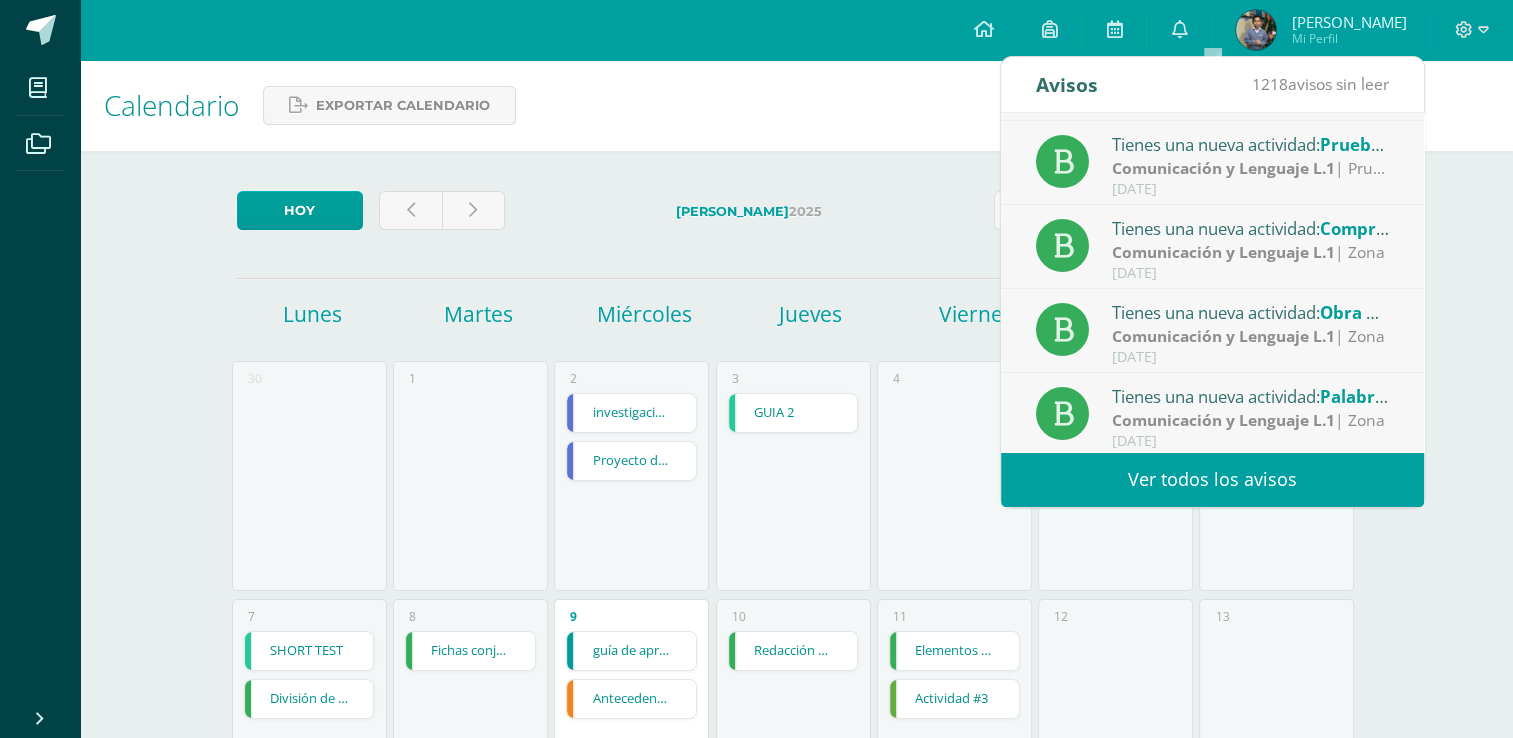 scroll, scrollTop: 332, scrollLeft: 0, axis: vertical 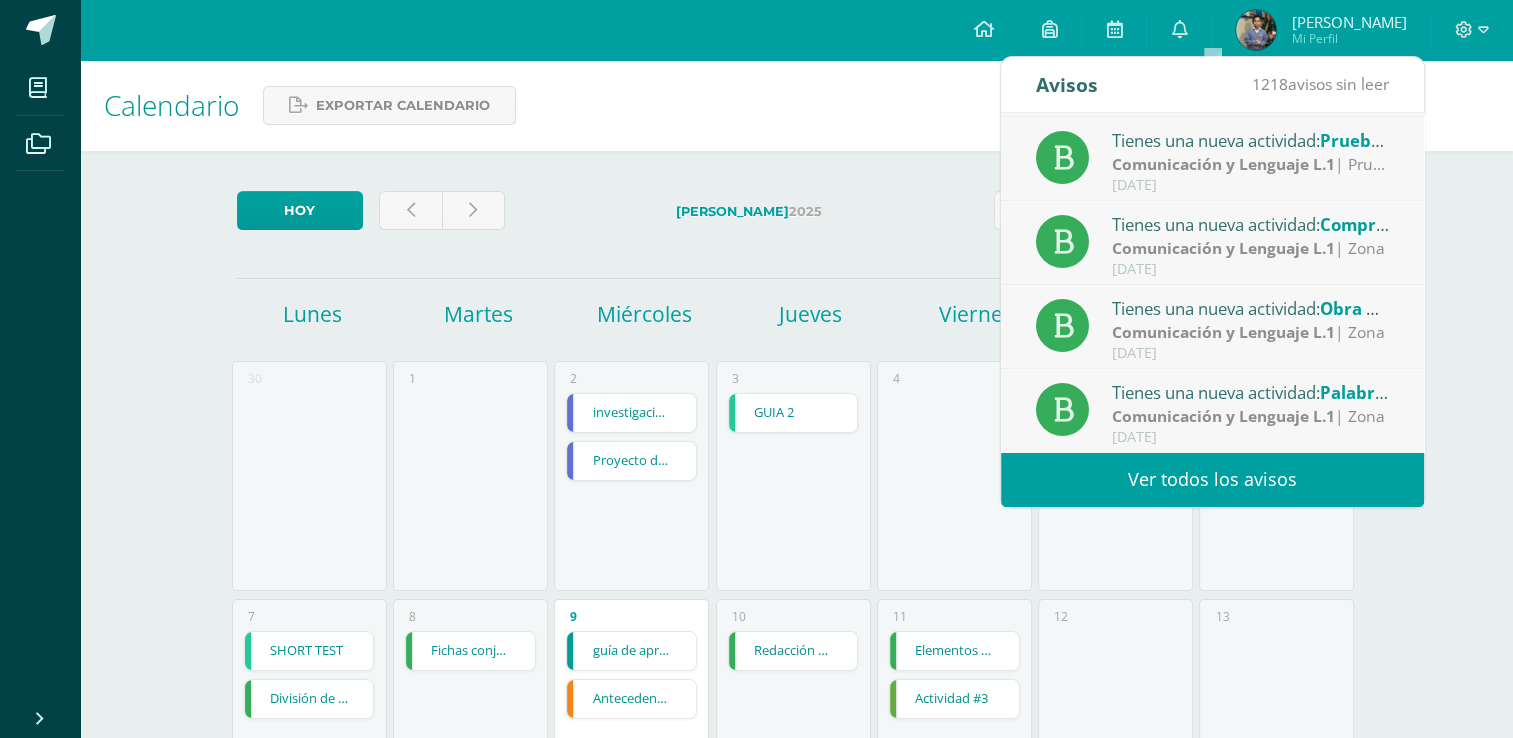 click on "Ver todos los avisos" at bounding box center (1212, 479) 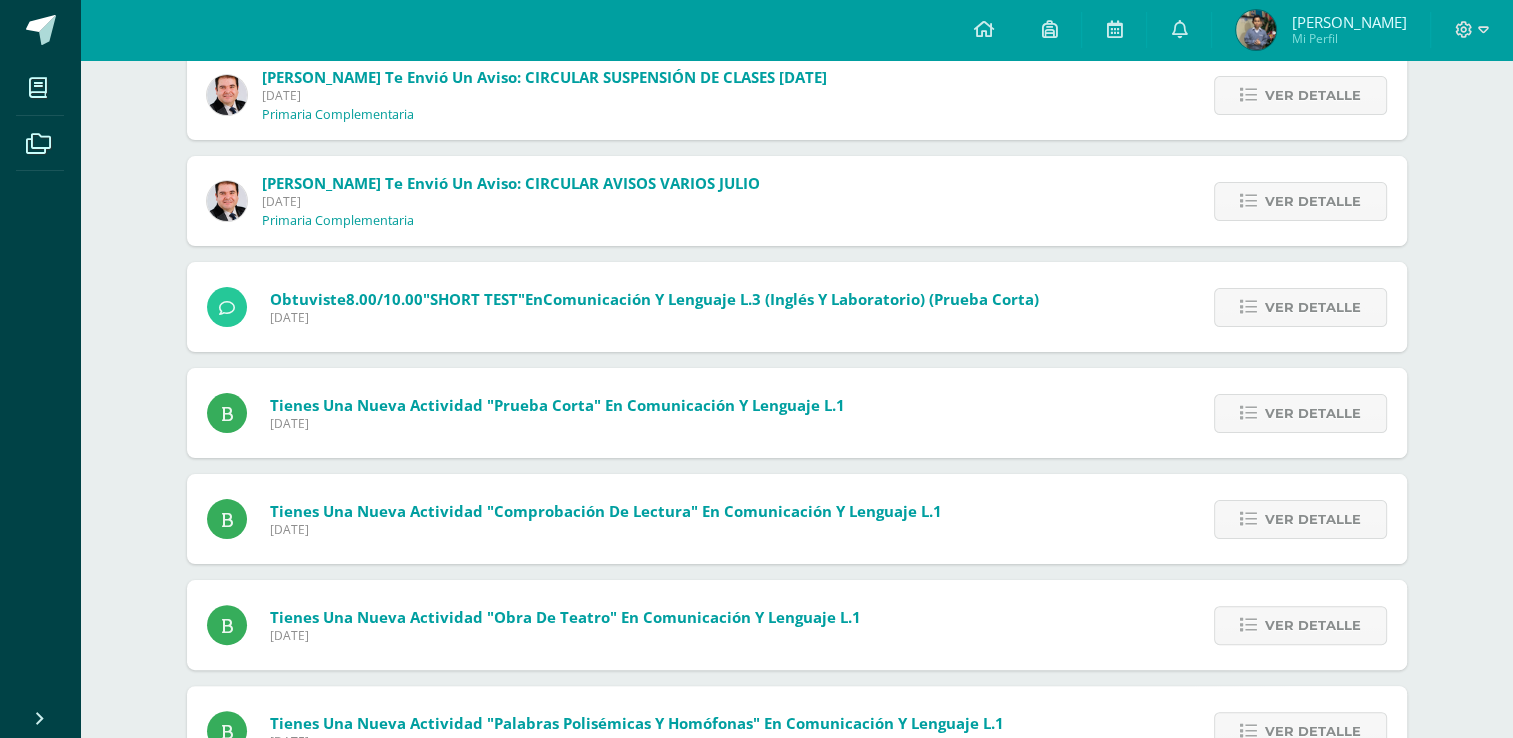 scroll, scrollTop: 367, scrollLeft: 0, axis: vertical 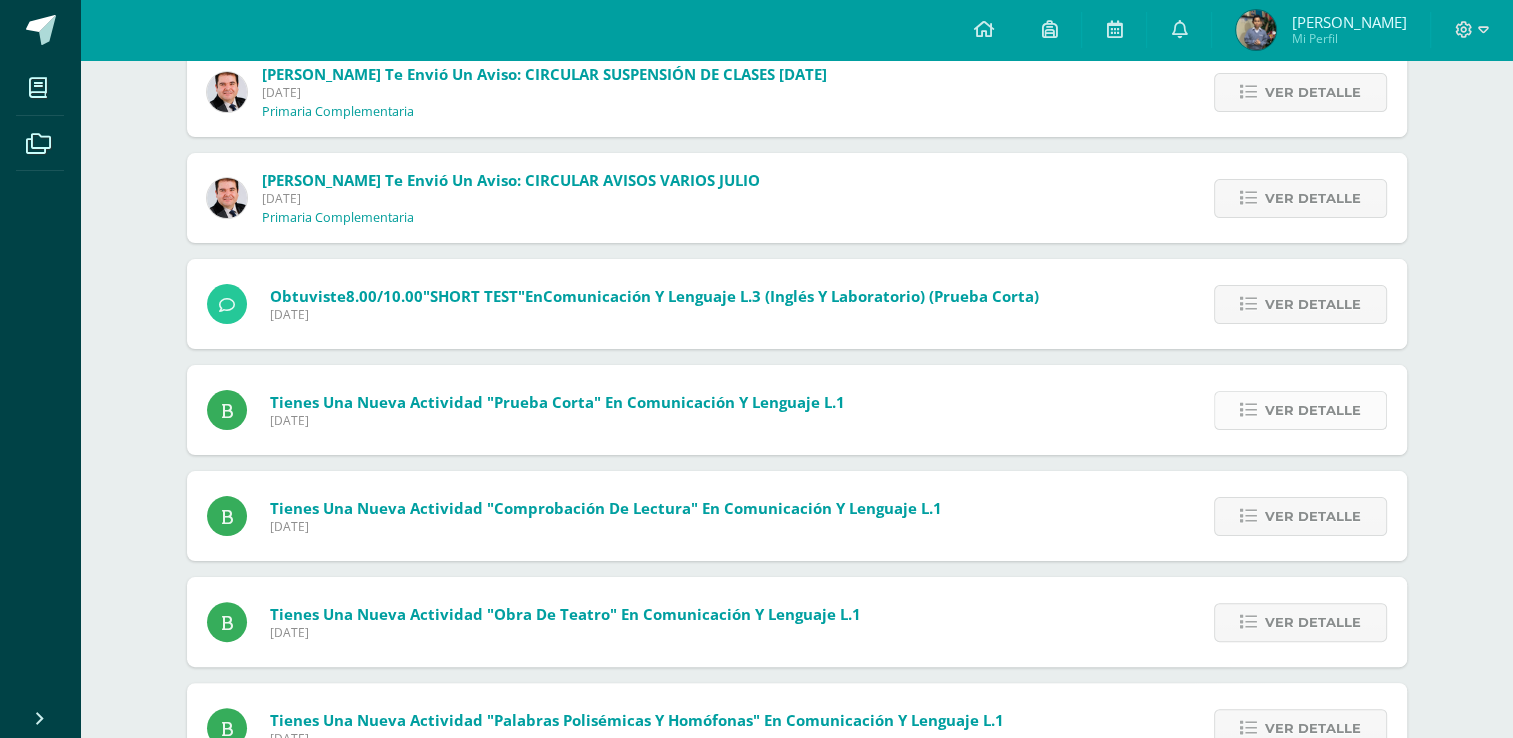 click on "Ver detalle" at bounding box center [1313, 410] 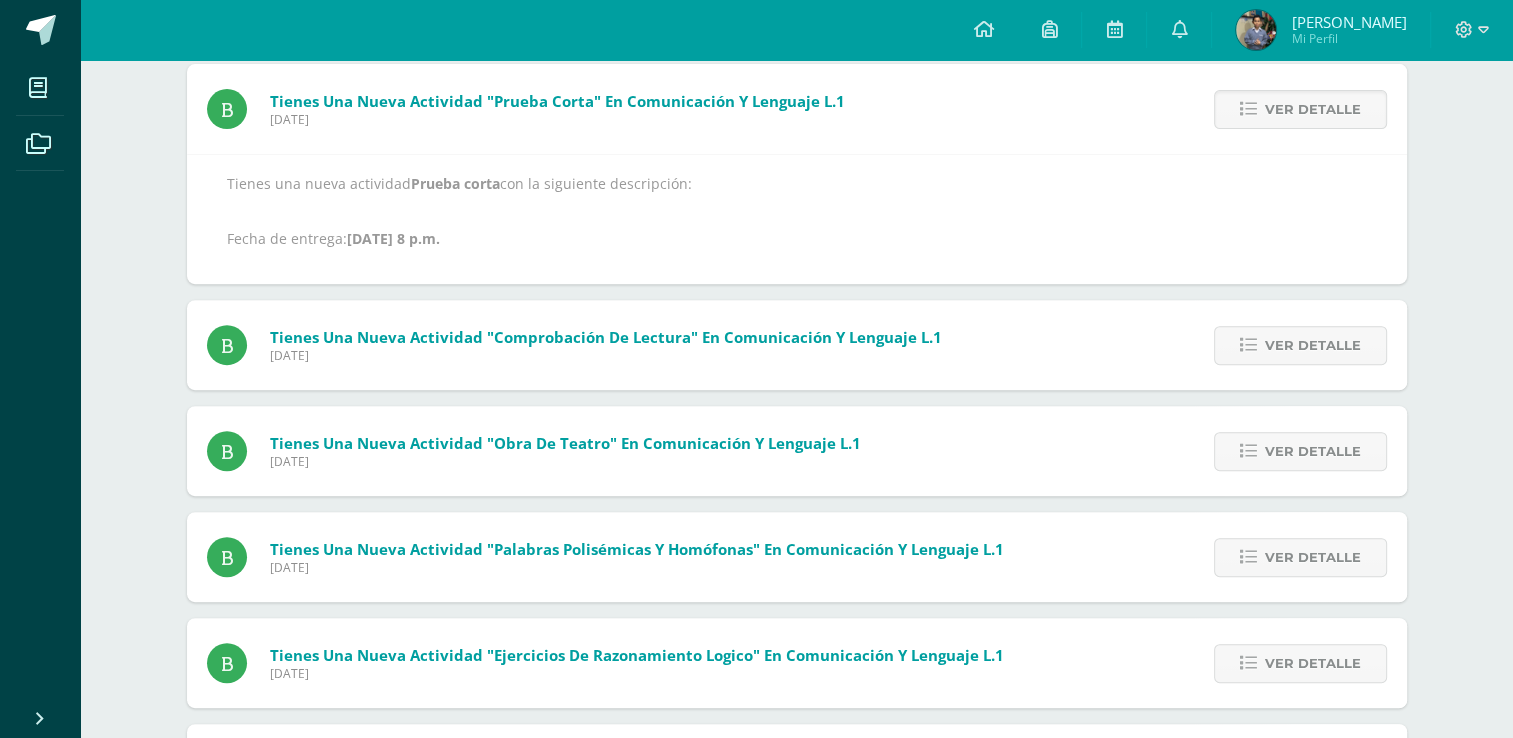 scroll, scrollTop: 668, scrollLeft: 0, axis: vertical 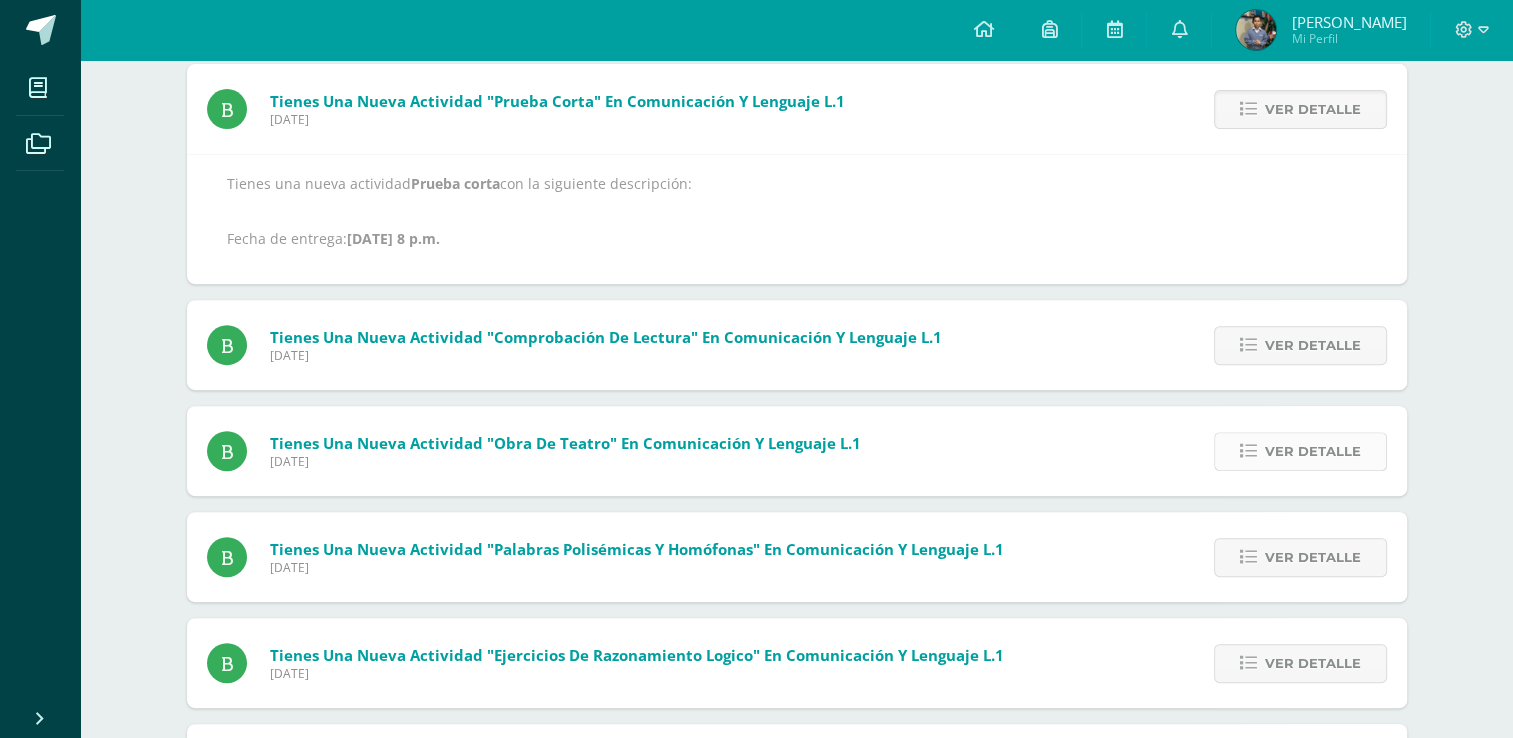 click on "Ver detalle" at bounding box center (1313, 451) 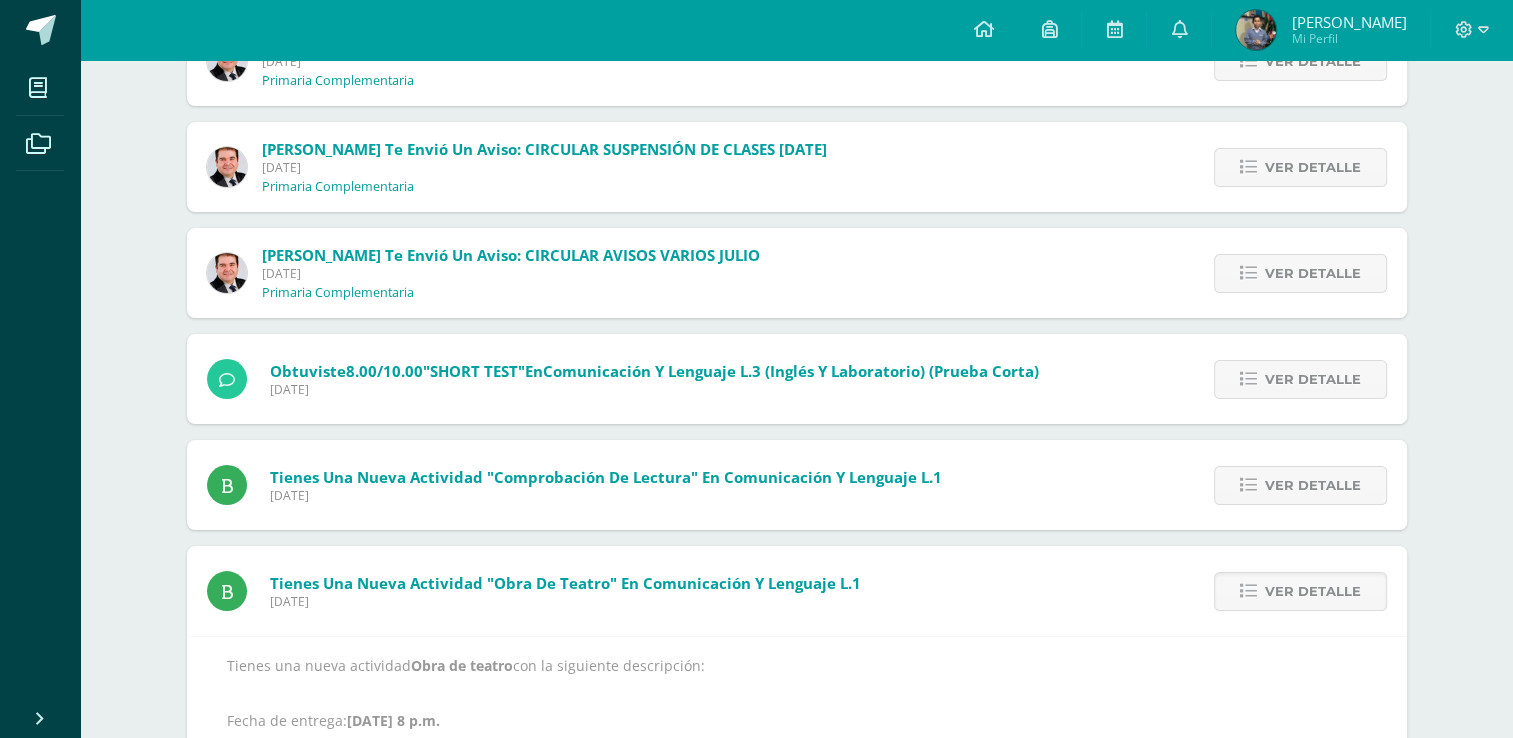 scroll, scrollTop: 0, scrollLeft: 0, axis: both 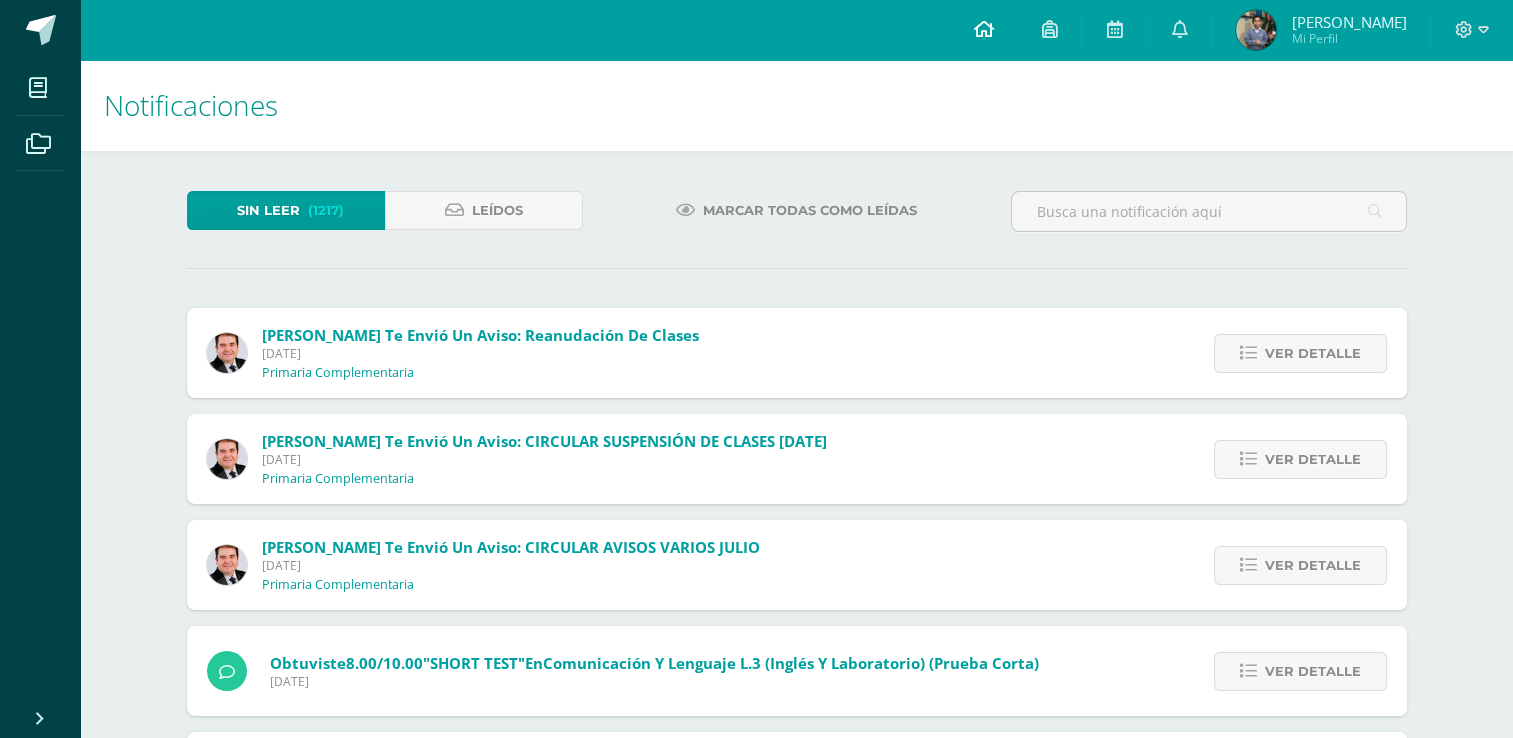 click at bounding box center [983, 30] 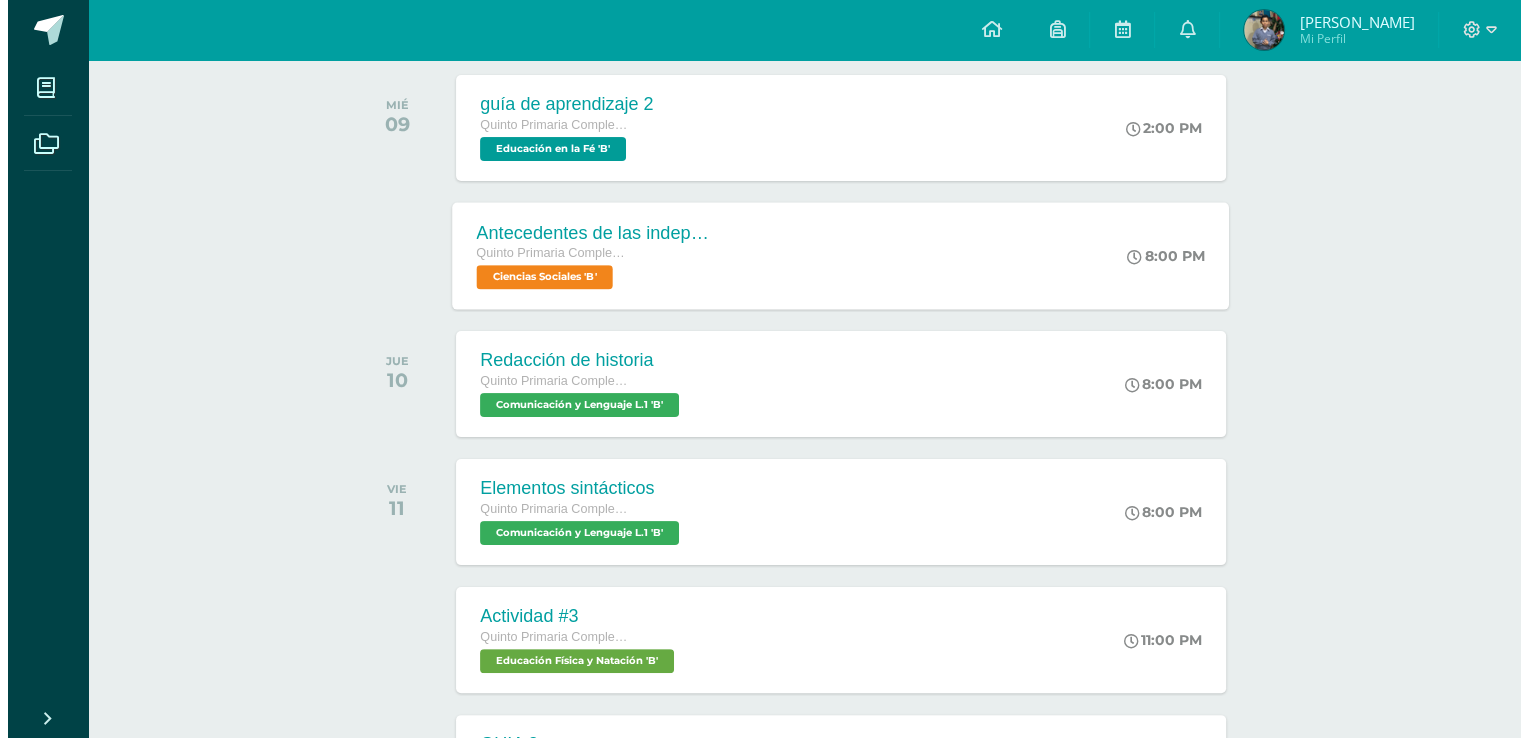 scroll, scrollTop: 320, scrollLeft: 0, axis: vertical 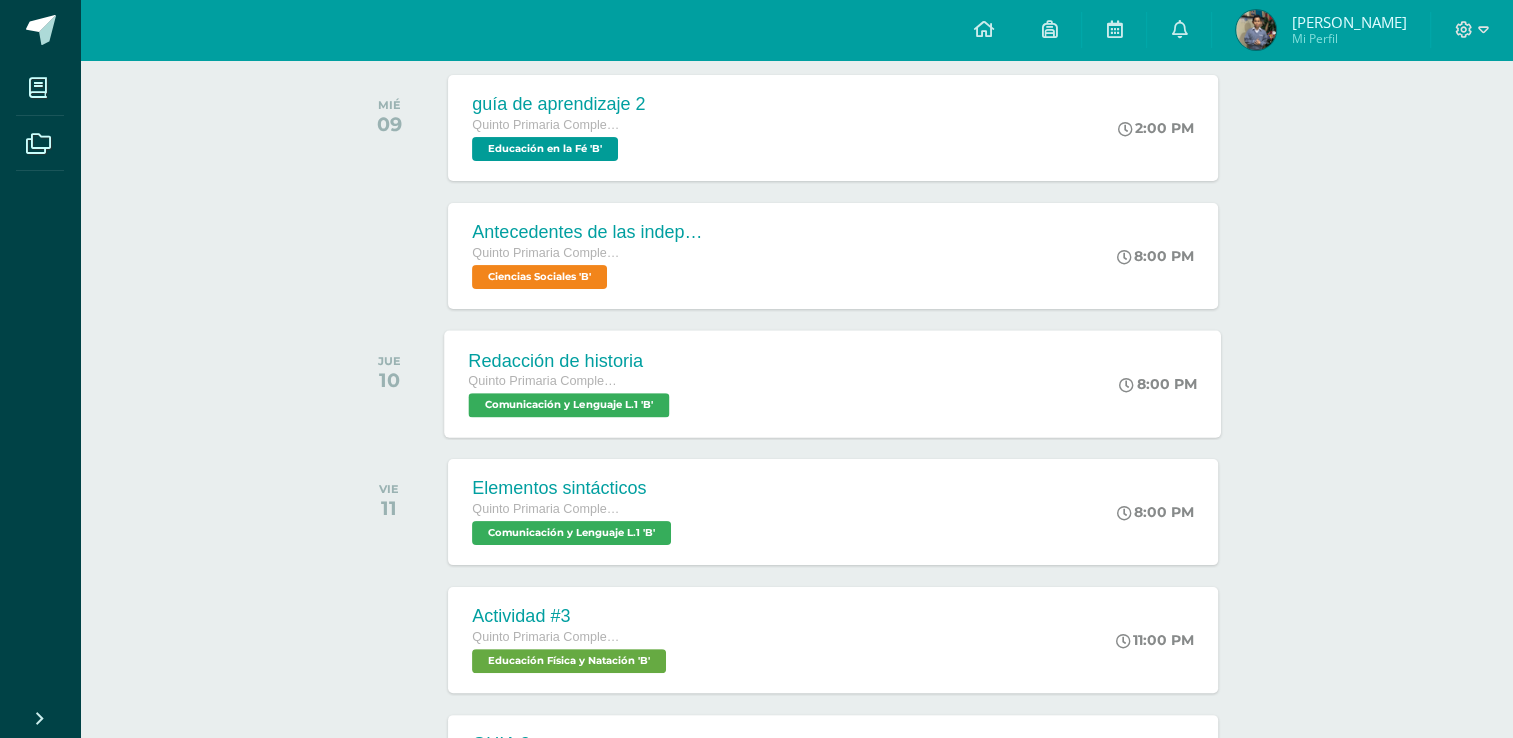 click on "Redacción de historia
Quinto Primaria Complementaria
Comunicación y Lenguaje L.1 'B'" at bounding box center [572, 383] 